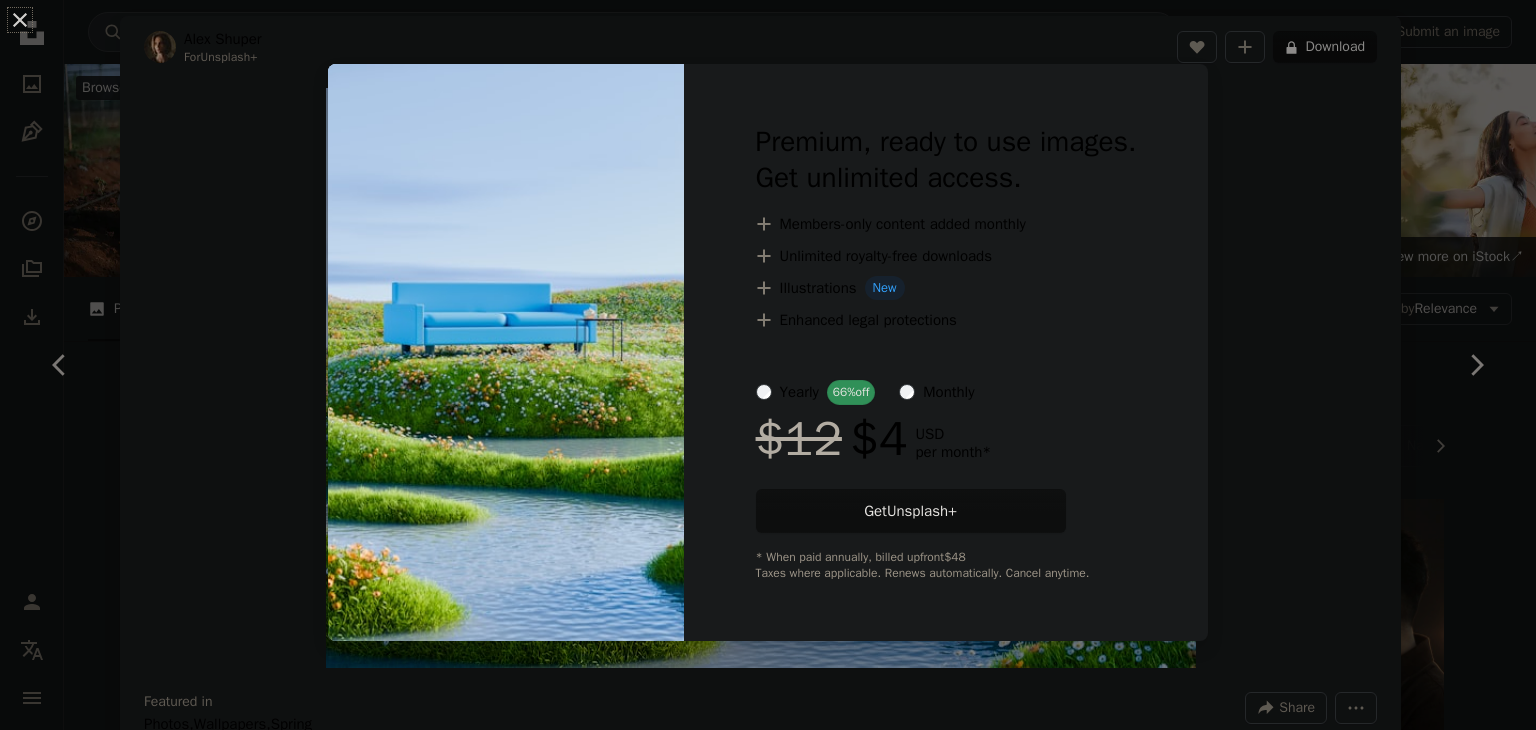 scroll, scrollTop: 5491, scrollLeft: 0, axis: vertical 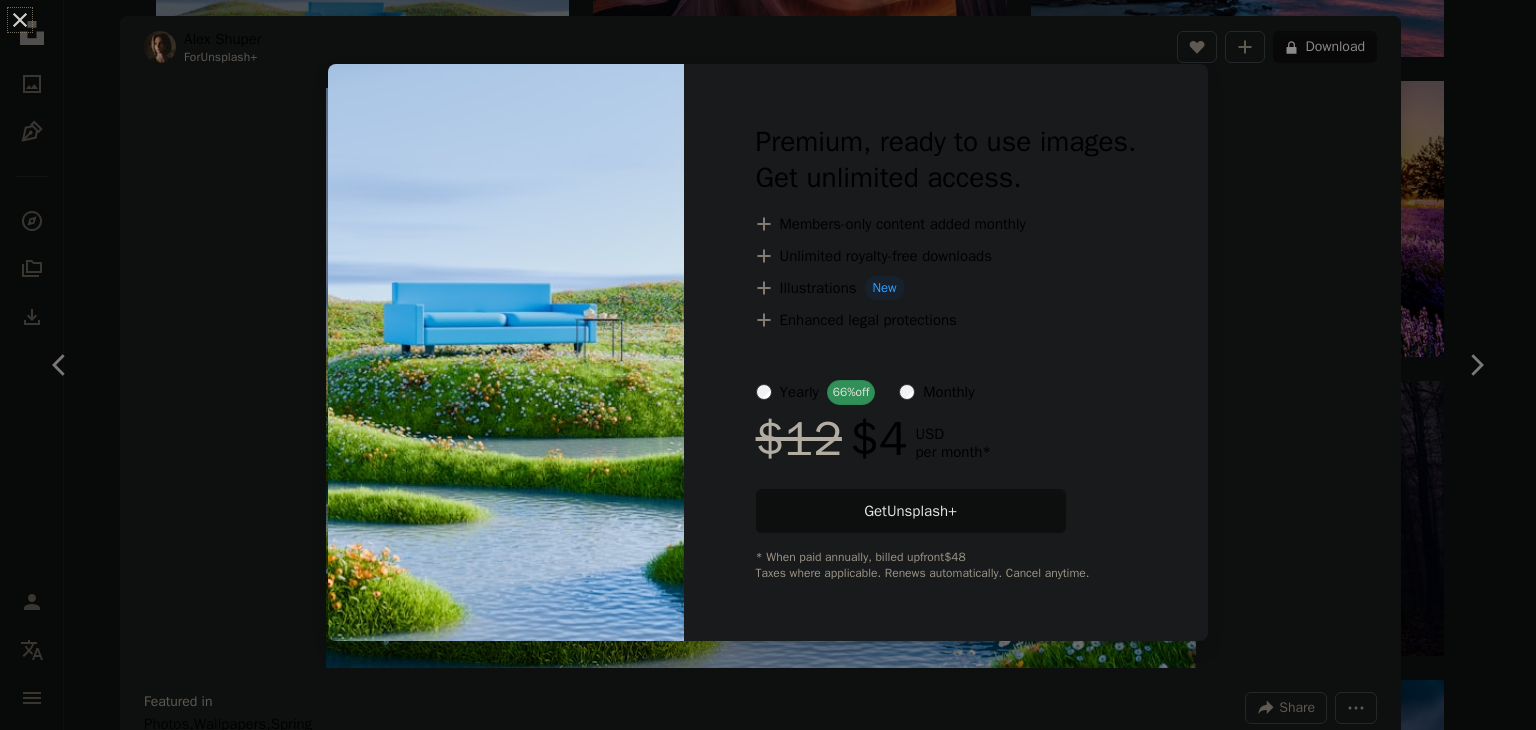 click on "An X shape Premium, ready to use images. Get unlimited access. A plus sign Members-only content added monthly A plus sign Unlimited royalty-free downloads A plus sign Illustrations  New A plus sign Enhanced legal protections yearly 66%  off monthly $12   $4 USD per month * Get  Unsplash+ * When paid annually, billed upfront  $48 Taxes where applicable. Renews automatically. Cancel anytime." at bounding box center [768, 365] 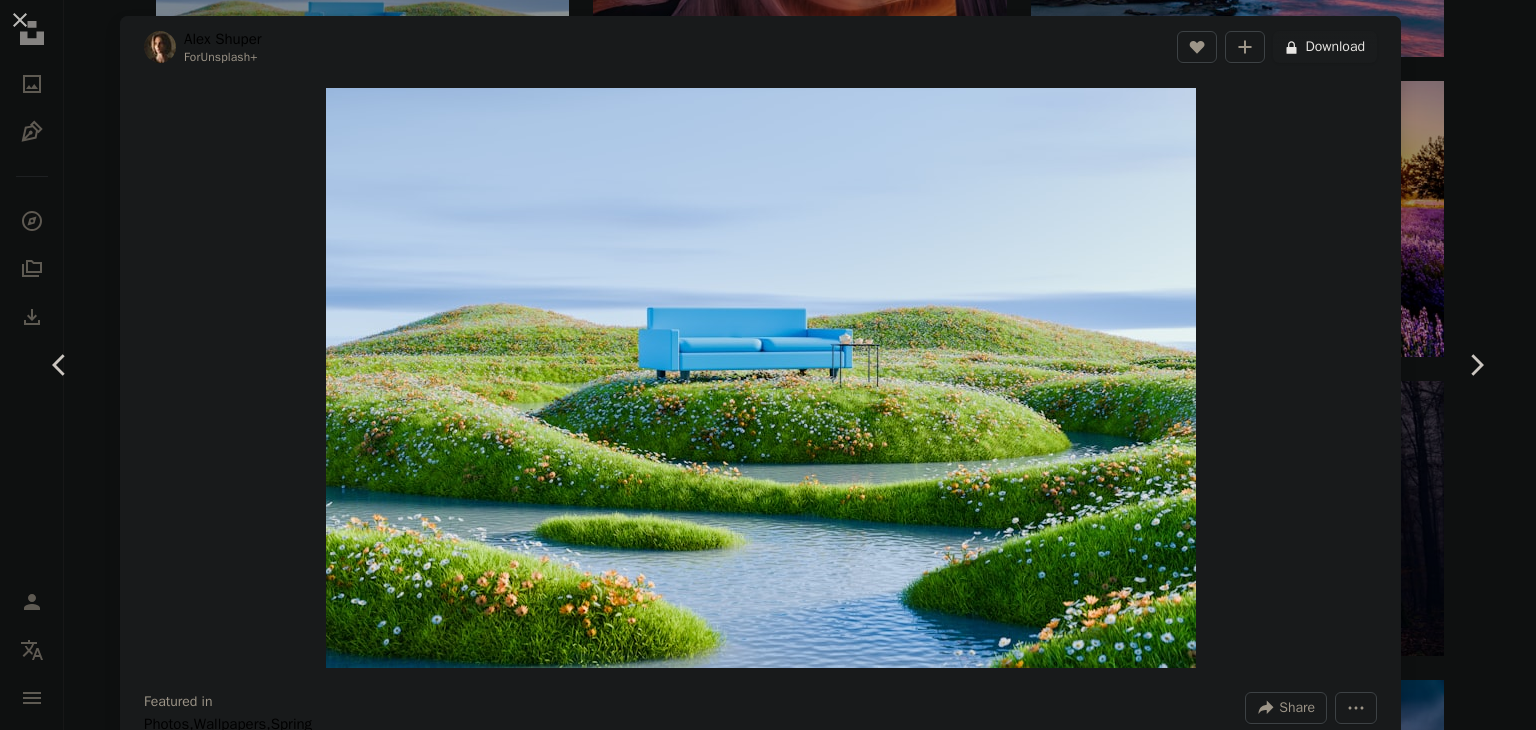 click on "A lock Download" at bounding box center (1325, 47) 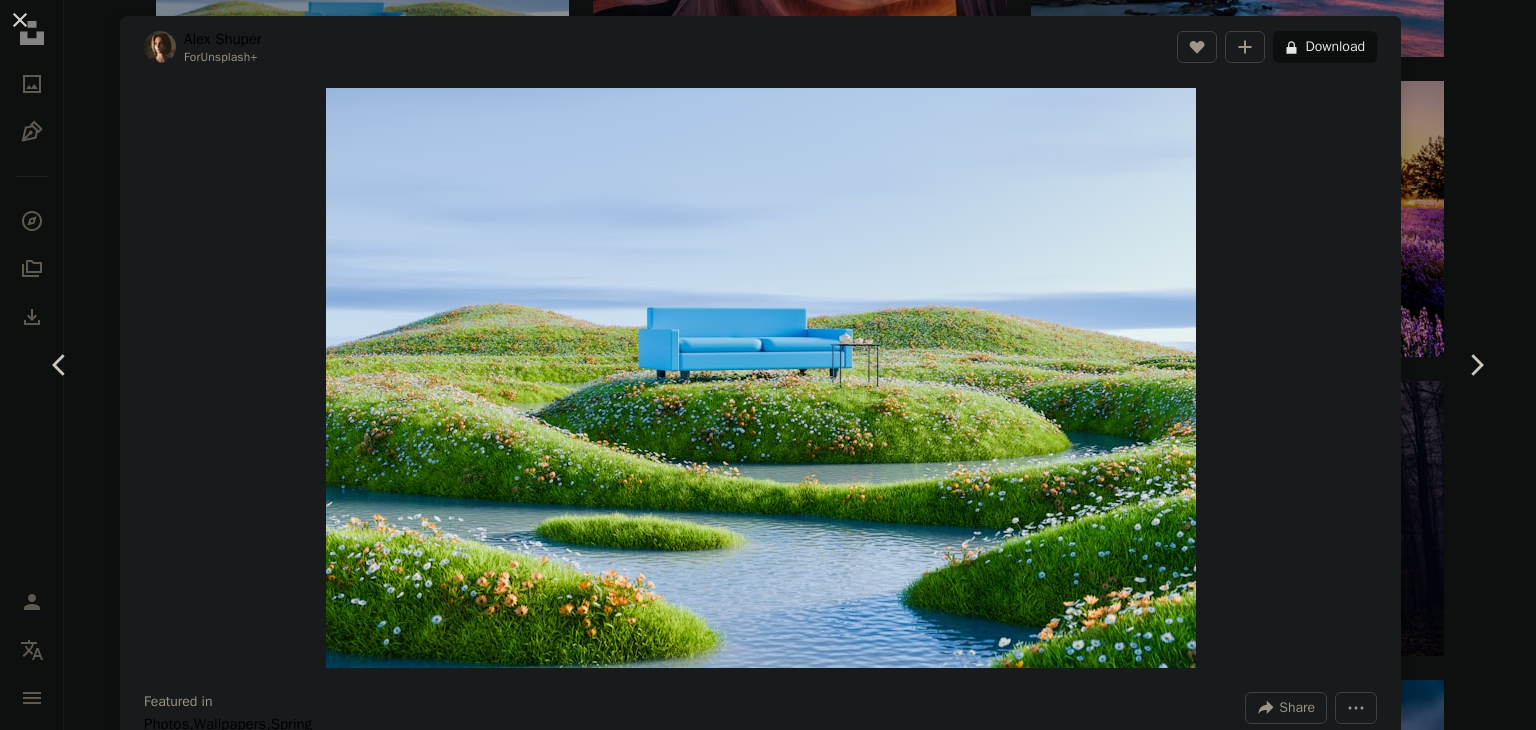 click on "An X shape Premium, ready to use images. Get unlimited access. A plus sign Members-only content added monthly A plus sign Unlimited royalty-free downloads A plus sign Illustrations  New A plus sign Enhanced legal protections yearly 66%  off monthly $12   $4 USD per month * Get  Unsplash+ * When paid annually, billed upfront  $48 Taxes where applicable. Renews automatically. Cancel anytime." at bounding box center (768, 4902) 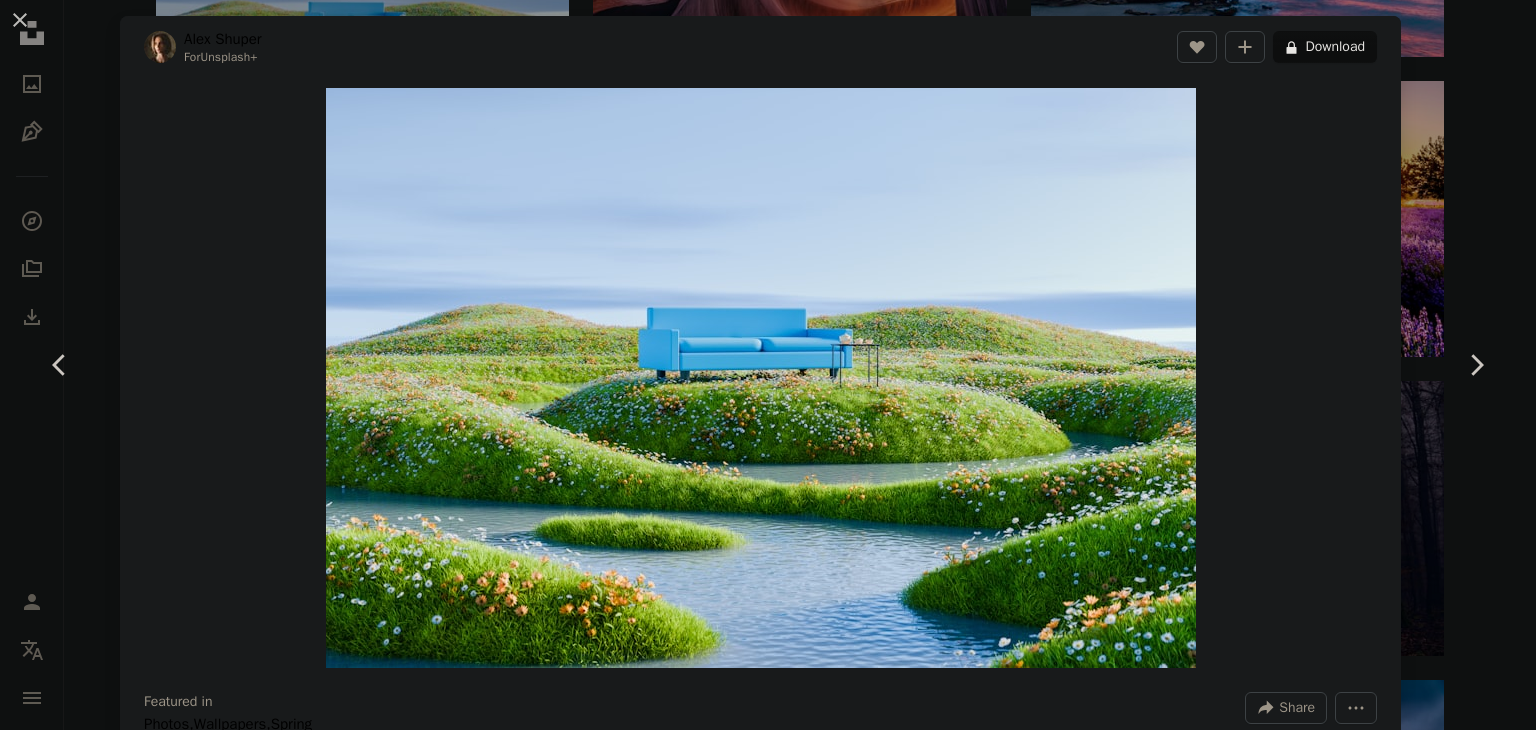 click on "An X shape Chevron left Chevron right Alex Shuper For Unsplash+ A heart A plus sign A lock Download Zoom in Featured in Photos , Wallpapers , Spring A forward-right arrow Share More Actions Calendar outlined Published on March 15, 2024 Safety Licensed under the Unsplash+ License flowers art spring clouds river lake flower field nature landscape couch wildflowers grass field bench seasons spring landscape flower landscape grass landscape HD Wallpapers From this series Plus sign for Unsplash+ Plus sign for Unsplash+ Related images Plus sign for Unsplash+ A heart A plus sign Alex Shuper For Unsplash+ A lock Download Plus sign for Unsplash+ A heart A plus sign Alex Shuper For Unsplash+ A lock Download Plus sign for Unsplash+ A heart A plus sign Alex Shuper For Unsplash+ A lock Download Plus sign for Unsplash+ A heart A plus sign A Chosen Soul For Unsplash+ A lock Download Plus sign for Unsplash+ A heart A plus sign A Chosen Soul For Unsplash+ A lock Download Plus sign for Unsplash+ A heart A plus sign" at bounding box center [768, 365] 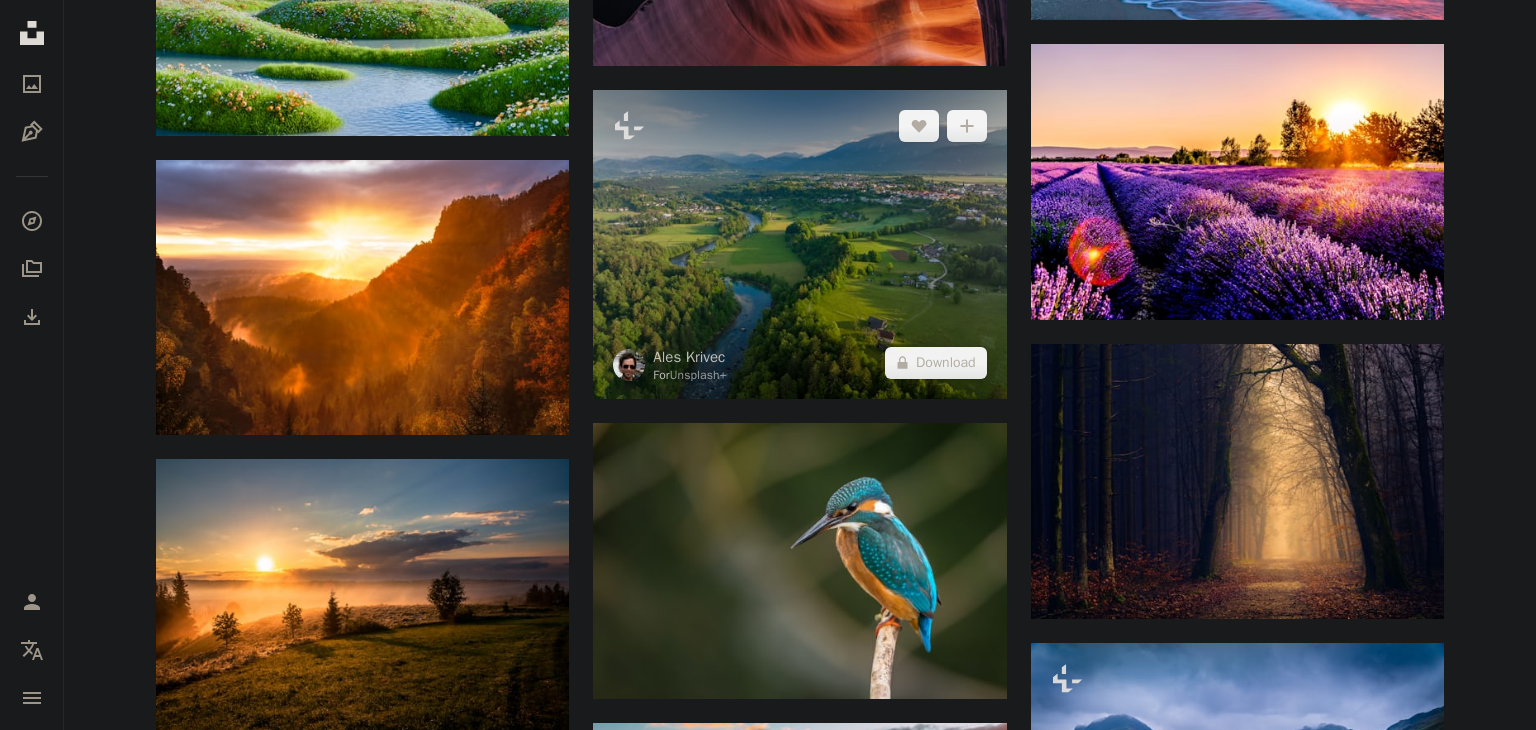 scroll, scrollTop: 5596, scrollLeft: 0, axis: vertical 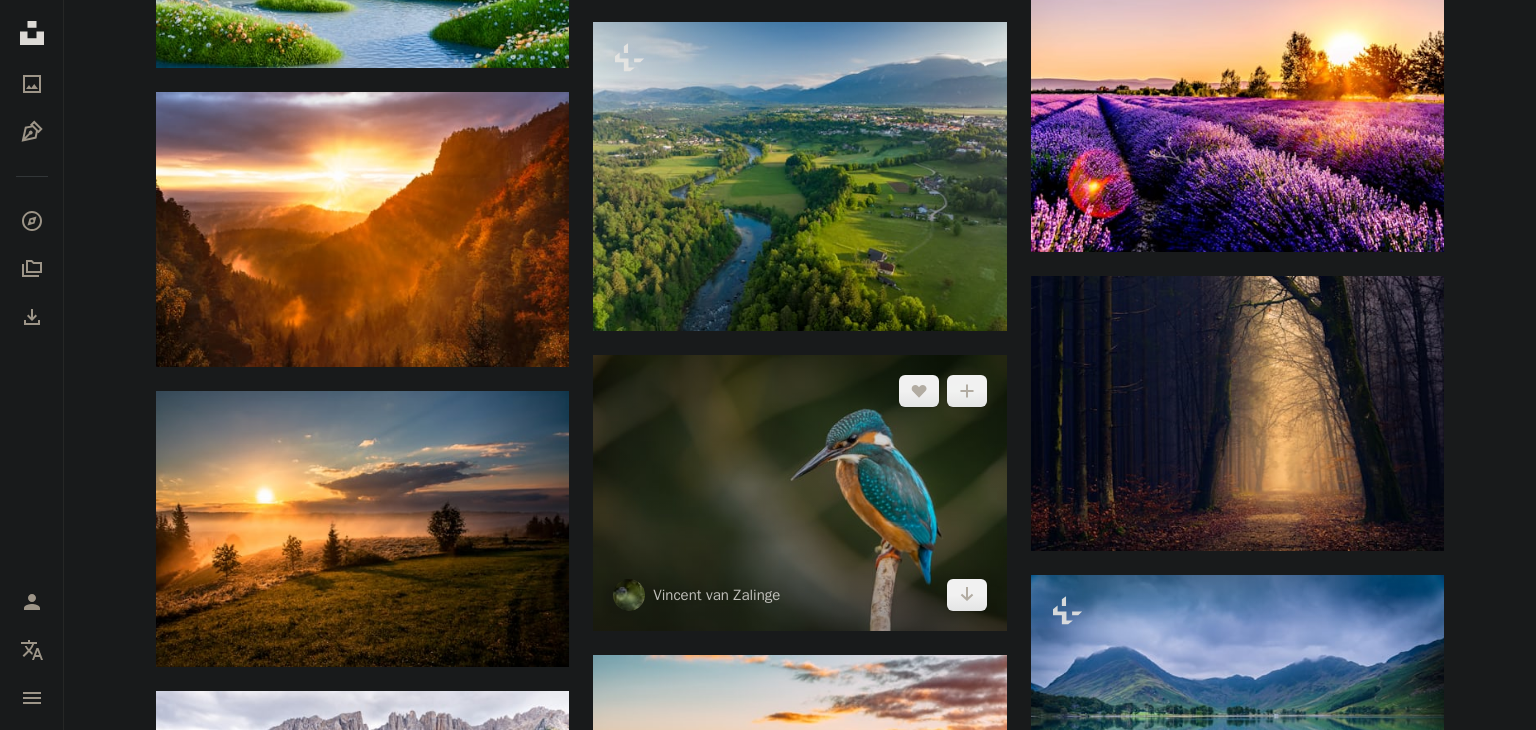 click at bounding box center (799, 493) 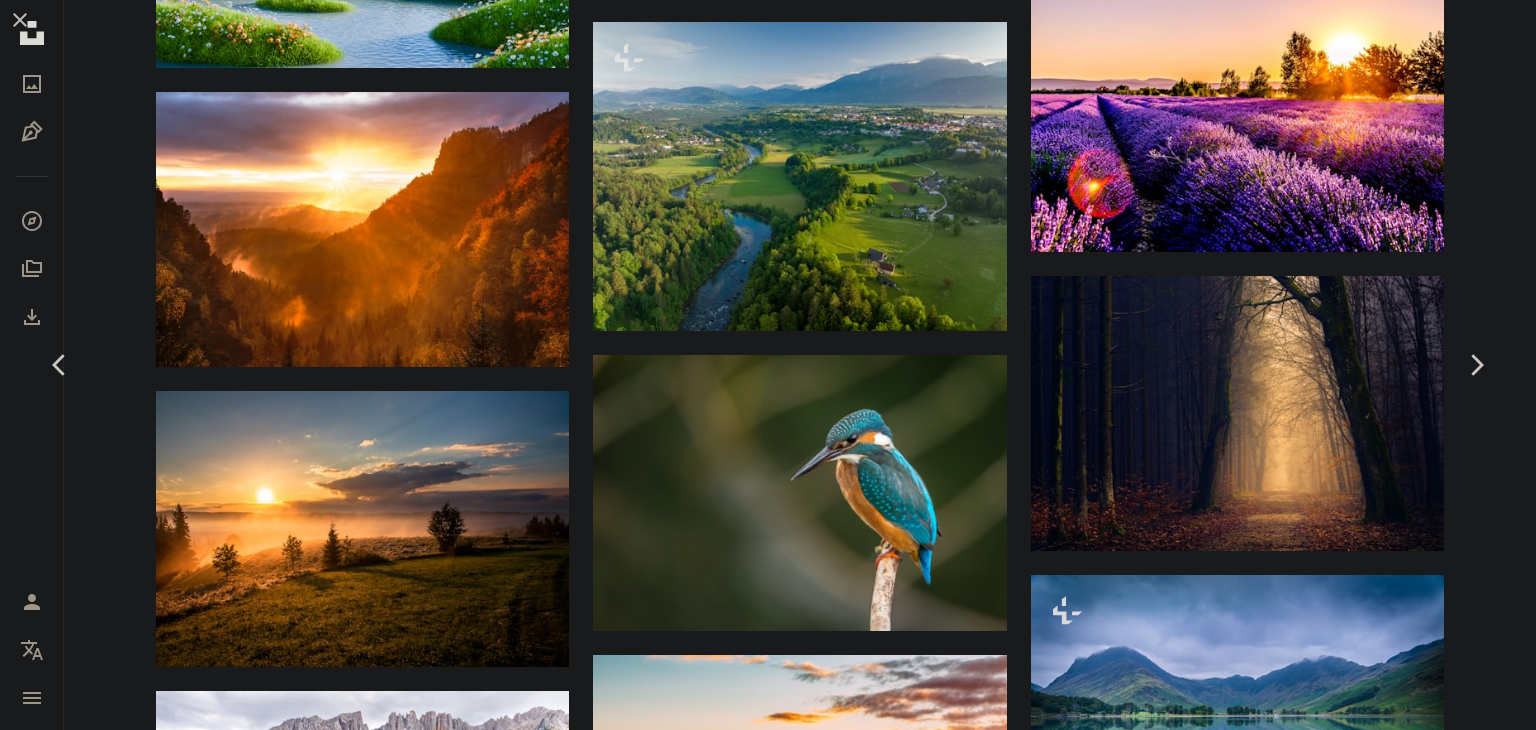 click on "Chevron down" 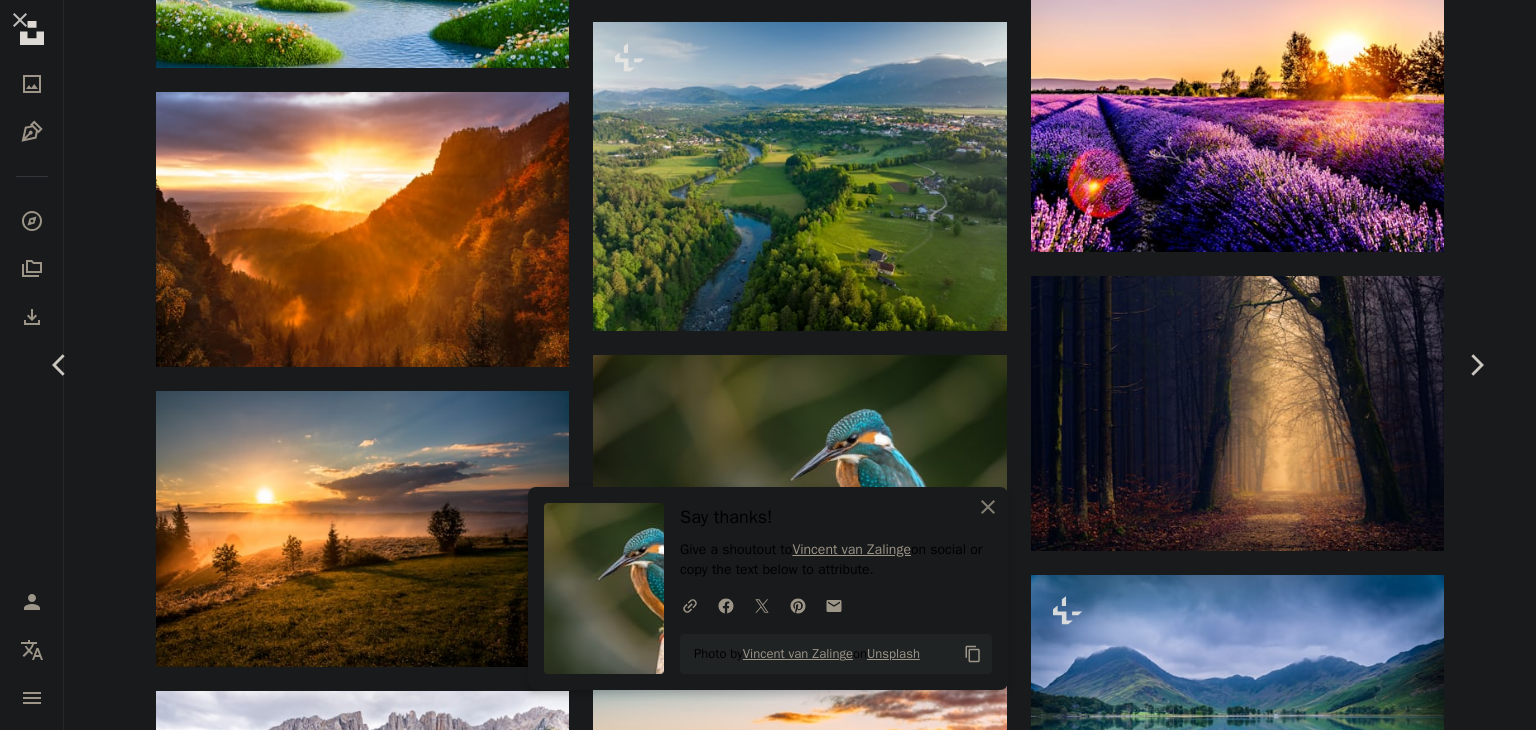 click on "An X shape Chevron left Chevron right An X shape Close Say thanks! Give a shoutout to Vincent van Zalinge on social or copy the text below to attribute. A URL sharing icon (chains) Facebook icon X (formerly Twitter) icon Pinterest icon An envelope Photo by Vincent van Zalinge on Unsplash
Copy content Vincent van Zalinge vincentvanzalinge A heart A plus sign Download free Chevron down Zoom in Views 95,757,193 Downloads 547,455 Featured in Photos , Animals , Nature A forward-right arrow Share Info icon Info More Actions Perched blue and orange bird A map marker Oostvaardersplassen (Natuurreservaat), Lelystad, Nederland Calendar outlined Published on October 10, 2015 Safety Free to use under the Unsplash License animal blue natural bird plant animals orange wildlife feather bird wallpaper wild beautiful background kingfisher feathers bing wallpaper pretty wallpaper twig ijsvogel wallpaper background Creative Commons images Browse premium related images on iStock  |  Save 20% with code UNSPLASH20" at bounding box center [768, 4797] 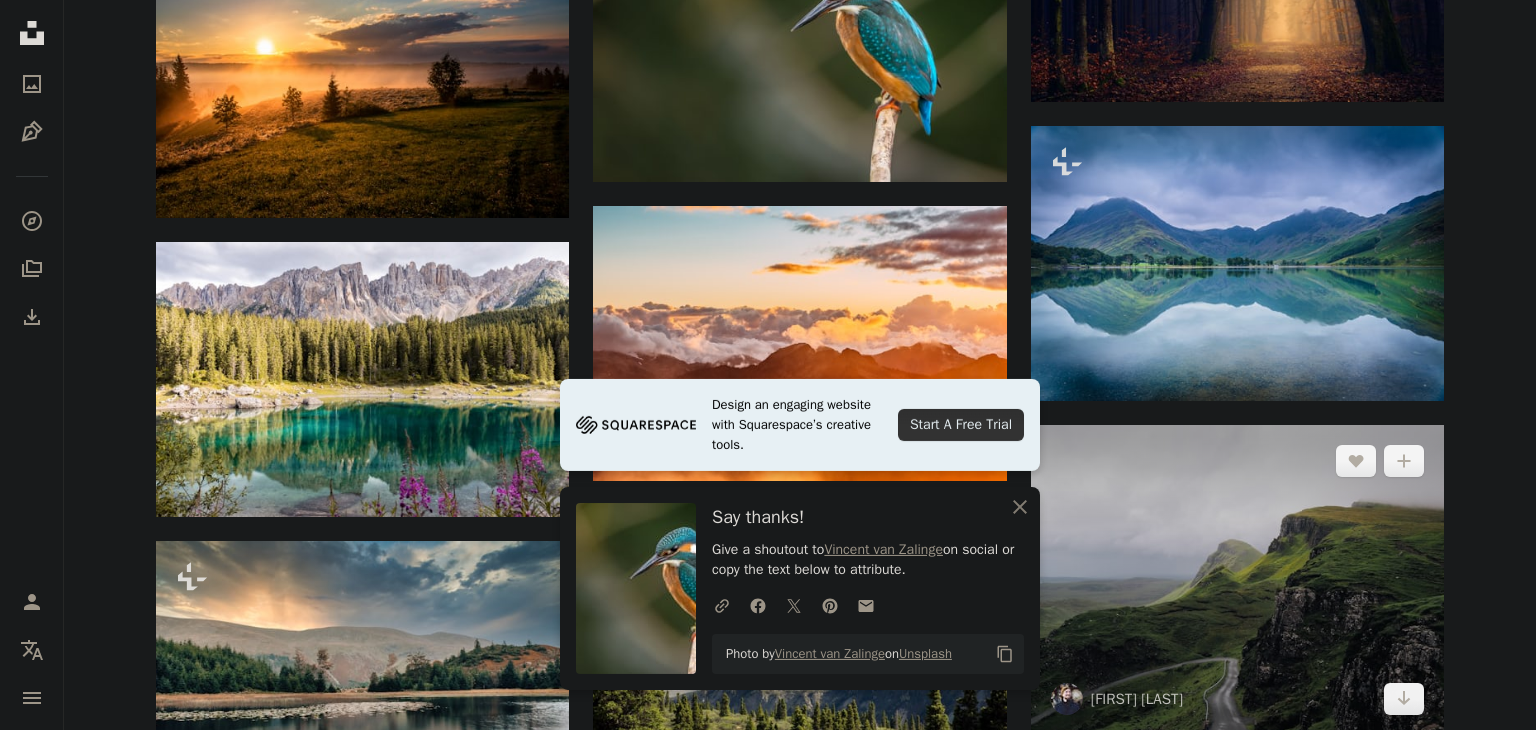 scroll, scrollTop: 6336, scrollLeft: 0, axis: vertical 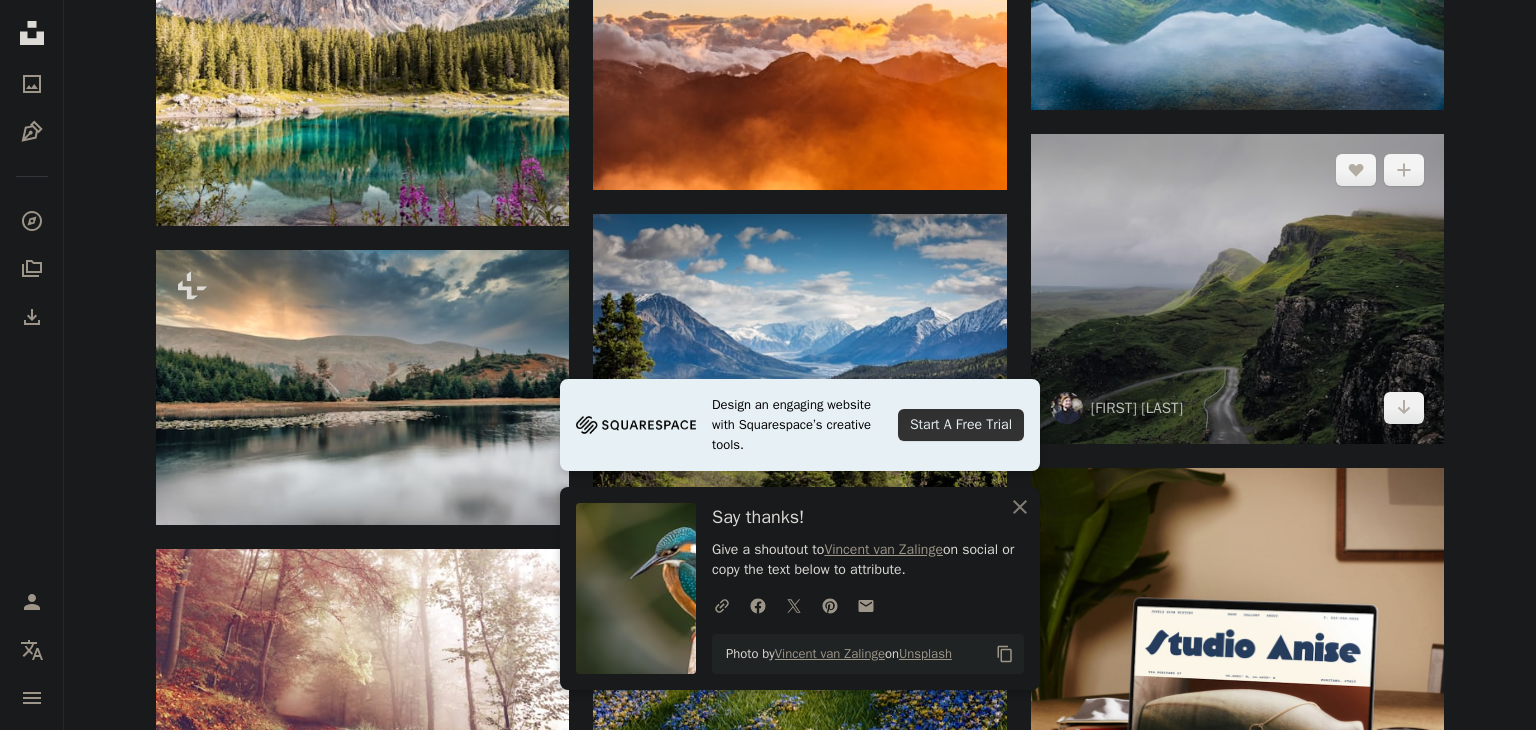 click at bounding box center [1237, 289] 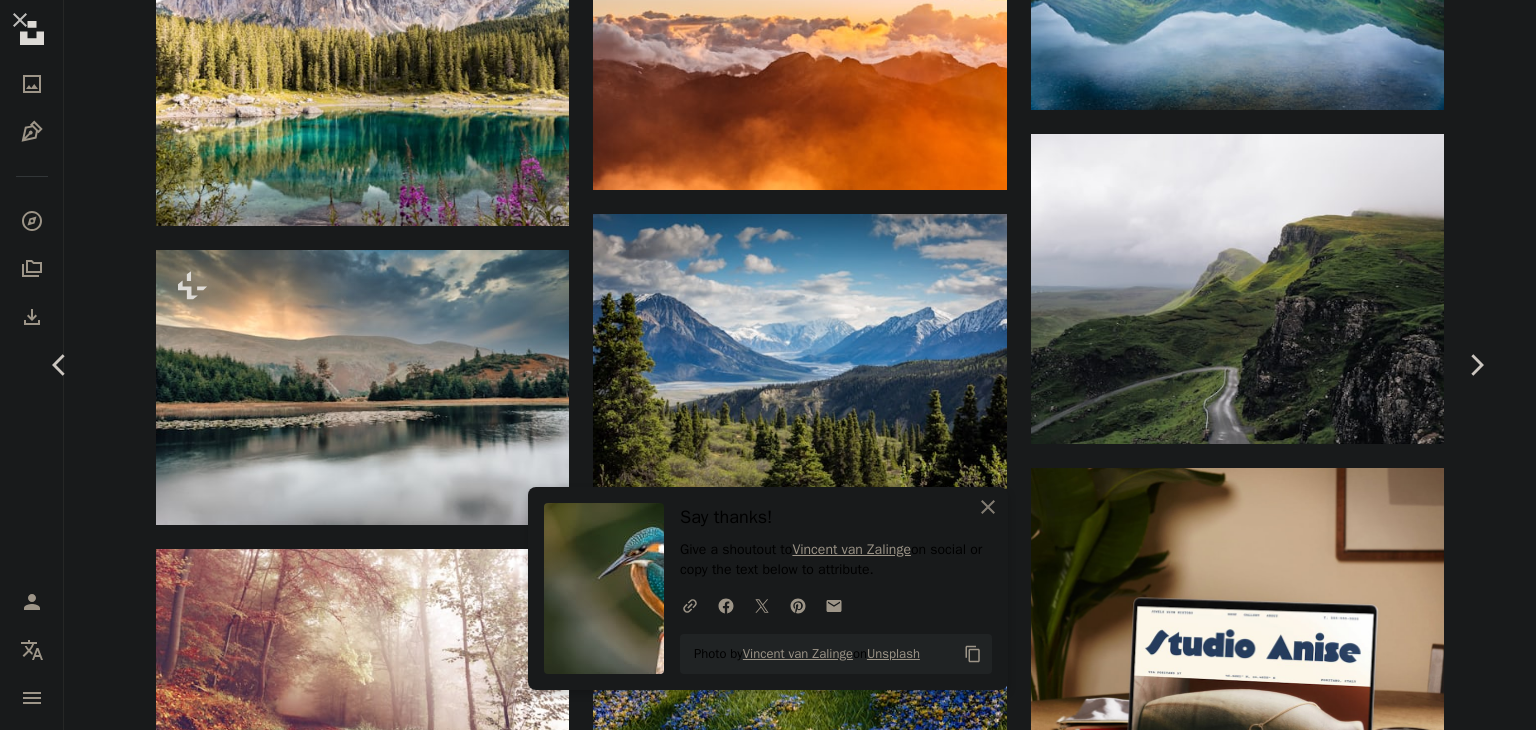 click on "Chevron down" 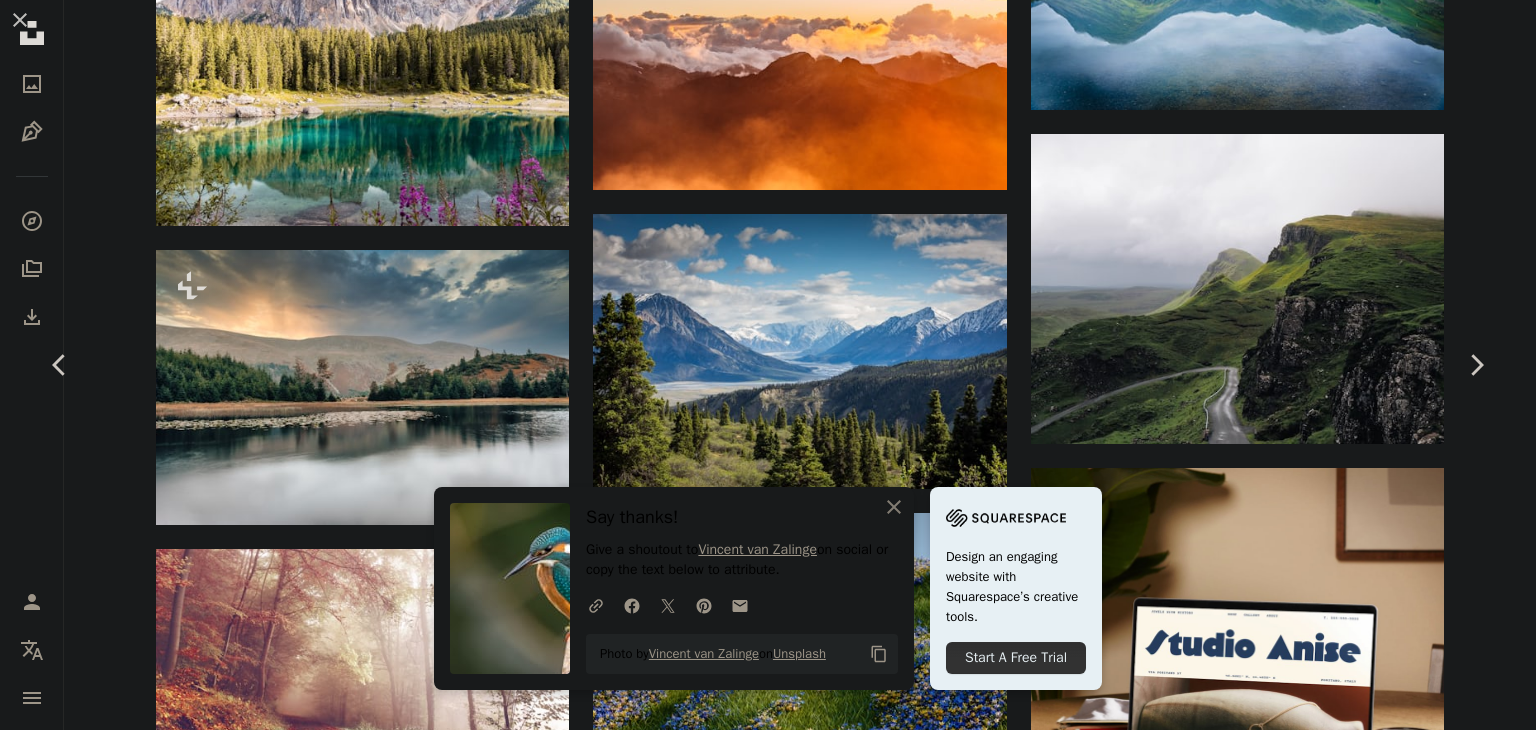 click on "Original Size" at bounding box center (1249, 3913) 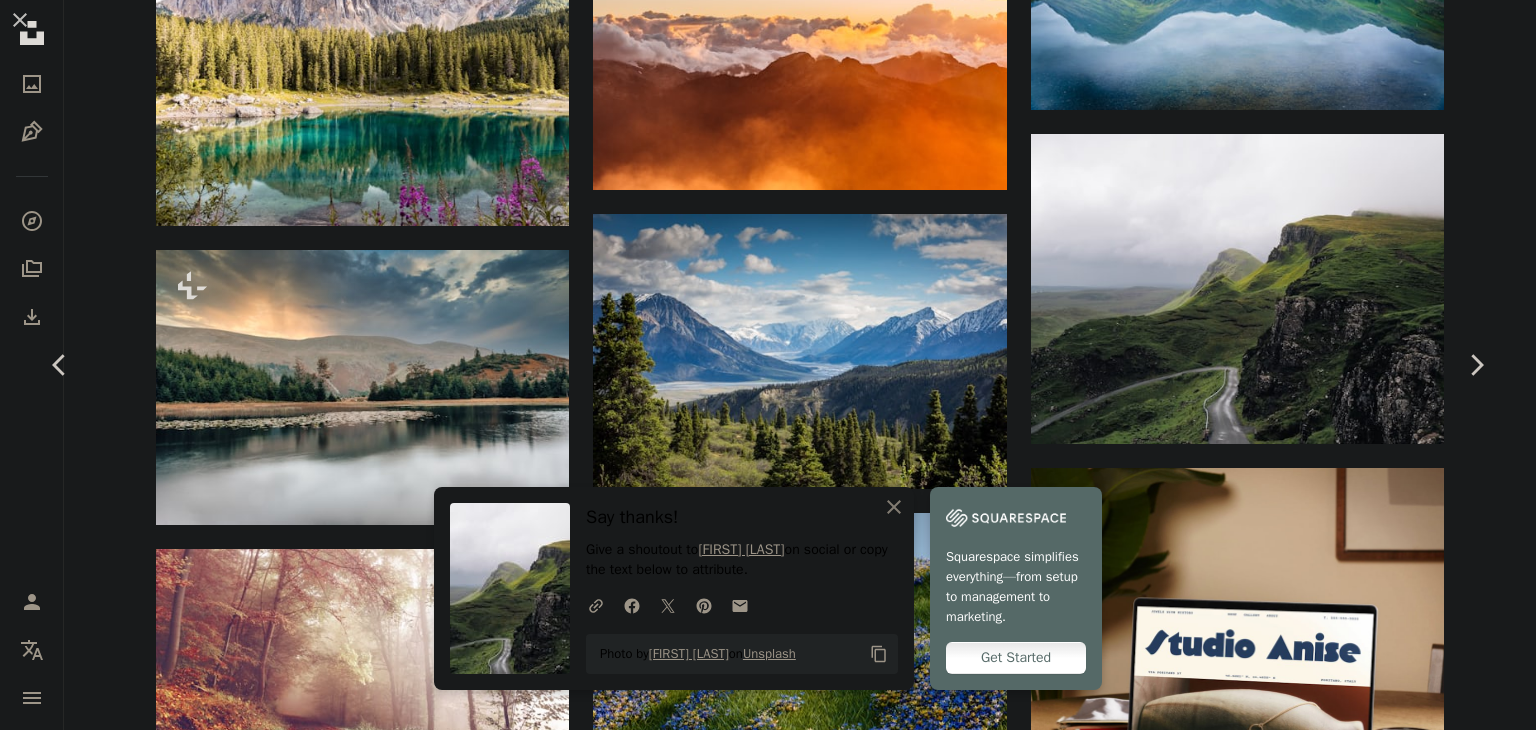 click on "An X shape Chevron left Chevron right An X shape Close Say thanks! Give a shoutout to  [FIRST] [LAST]  on social or copy the text below to attribute. A URL sharing icon (chains) Facebook icon X (formerly Twitter) icon Pinterest icon An envelope Photo by  [FIRST] [LAST]  on  Unsplash
Copy content [FIRST] [LAST]  [USERNAME] A heart A plus sign Download free Chevron down Zoom in Views 118,085,806 Downloads 876,440 Featured in Photos ,  Travel ,  Wallpapers A forward-right arrow Share Info icon Info More Actions A map marker [LOCATION], [CITY], [COUNTRY] Calendar outlined Published on  [DATE], [YEAR] Camera OLYMPUS IMAGING CORP., E-M10 Safety Free to use under the  Unsplash License wallpaper desktop wallpapers road grass landscape wallpaper scotland wallpapers united kingdom countryside hill road trip cliff beautiful background landscape background desktop backgrounds bing wallpaper isle of skye pretty wallpaper skye" at bounding box center (768, 4057) 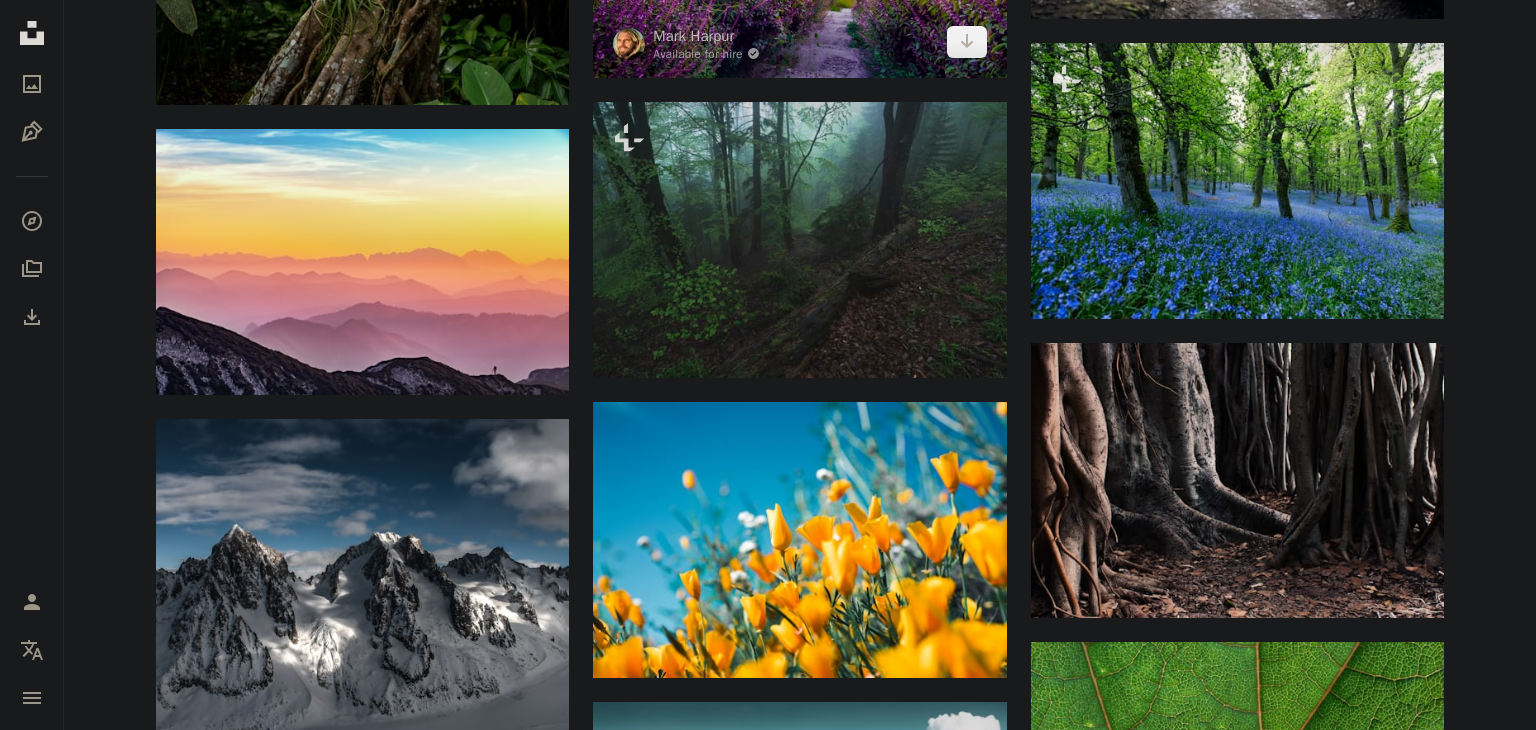 scroll, scrollTop: 8236, scrollLeft: 0, axis: vertical 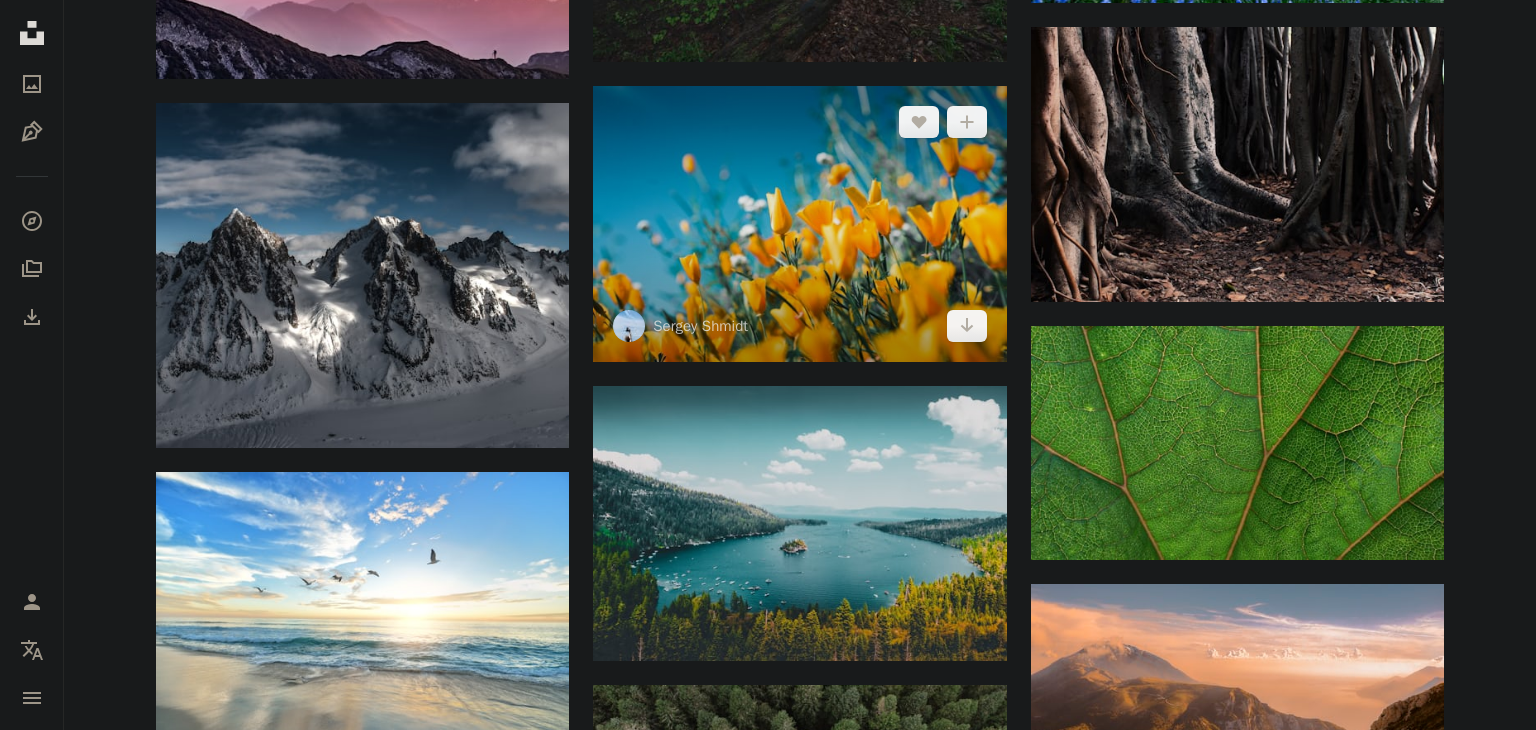click at bounding box center (799, 224) 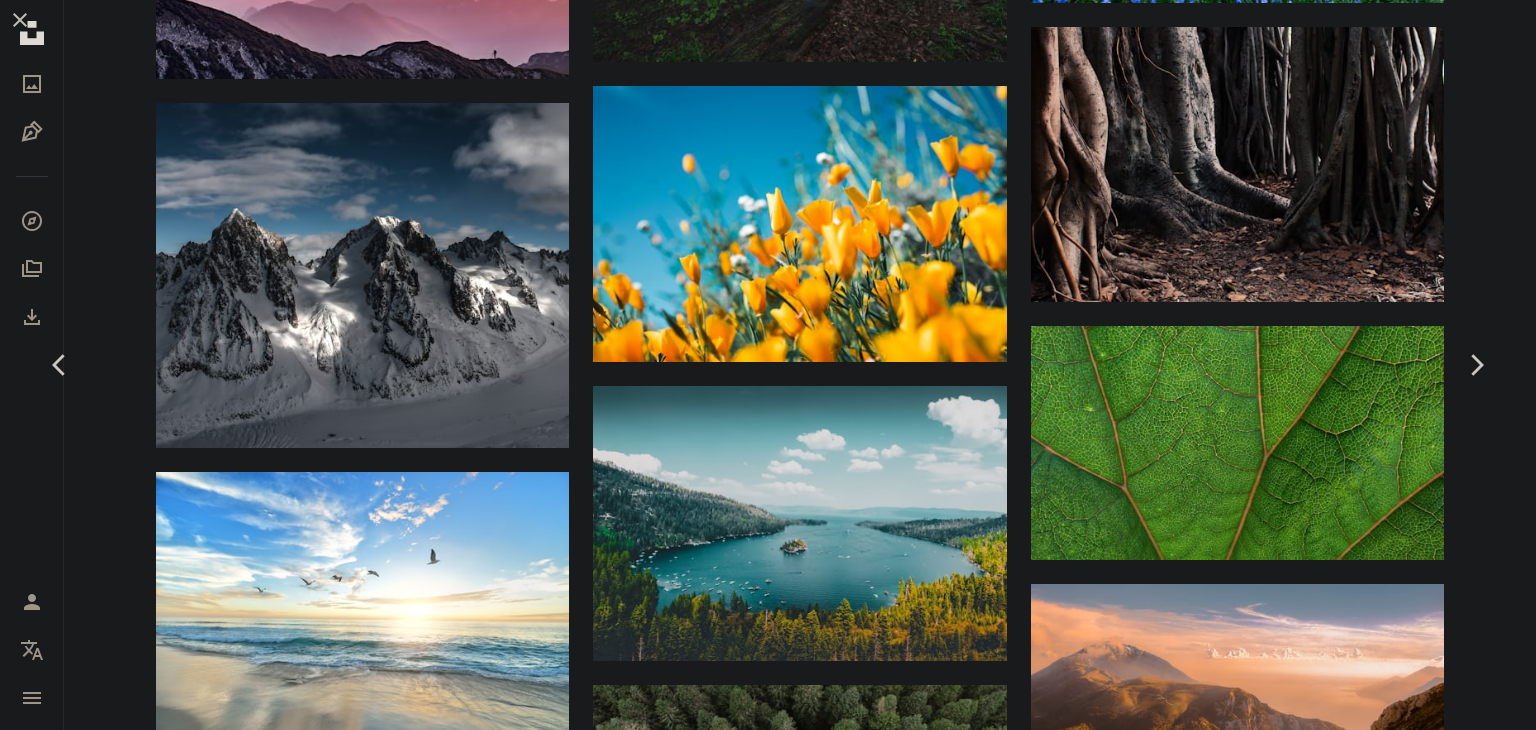 click on "Chevron down" 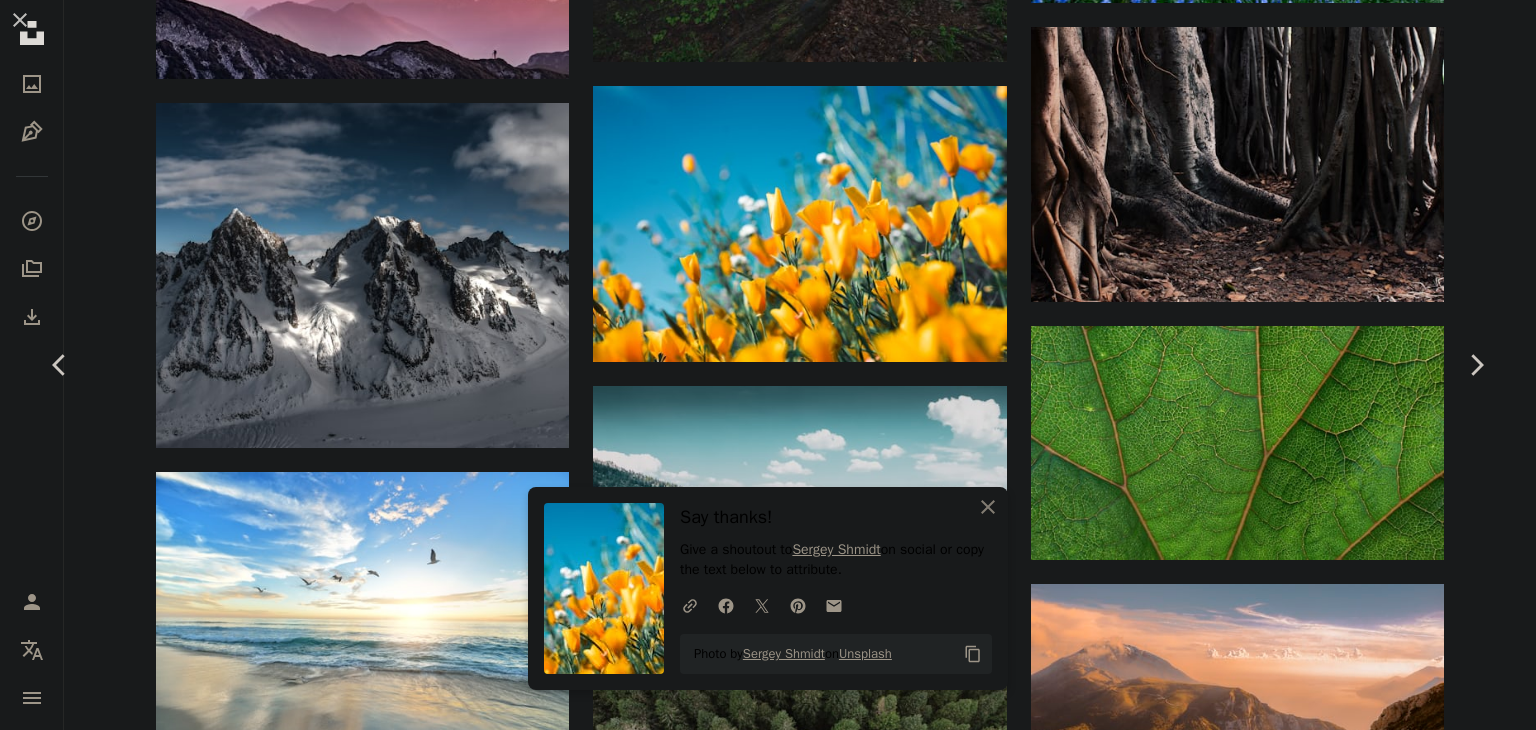 click on "An X shape Chevron left Chevron right An X shape Close Say thanks! Give a shoutout to  [FIRST] [LAST]  on social or copy the text below to attribute. A URL sharing icon (chains) Facebook icon X (formerly Twitter) icon Pinterest icon An envelope Photo by  [FIRST] [LAST]  on  Unsplash
Copy content [FIRST] [LAST] [USERNAME] A heart A plus sign Download free Chevron down Zoom in Views 237,931,985 Downloads 1,818,143 Featured in Photos ,  Spring A forward-right arrow Share Info icon Info More Actions California blooming like crazy after months of non-stop rains. Even deserts are covered with juicy bright flowers. The photo was made on Diamond Valley Lake a few days ago. A map marker [LOCATION], [COUNTRY] Calendar outlined Published on  [DATE], [YEAR] Camera SONY, ILCE-7RM2 Safety Free to use under the  Unsplash License flowers flower green plant garden blue sky tulip spring wallpaper floral blossom gardening bokeh meadow flora floral background botanical spring background wildflower petal  |" at bounding box center [768, 4354] 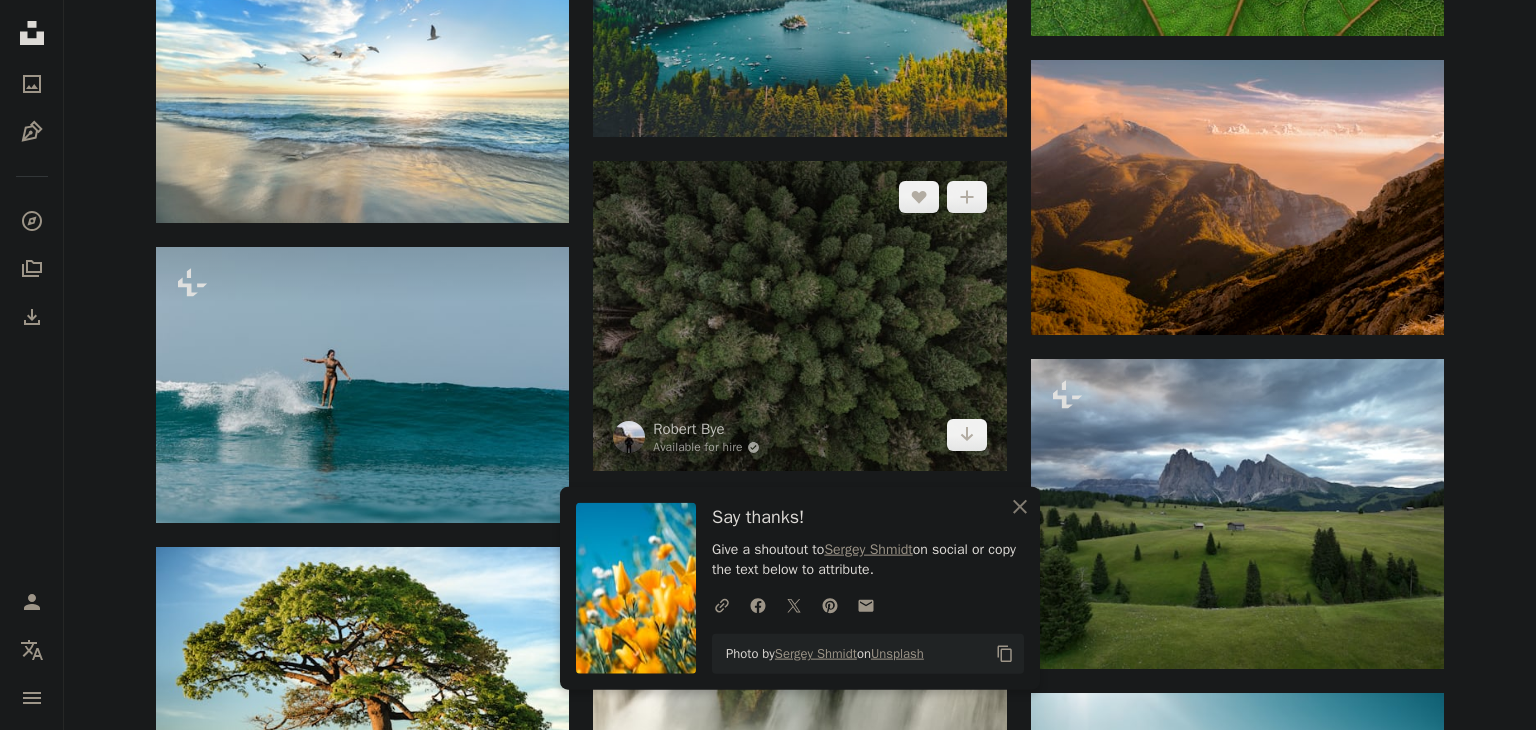scroll, scrollTop: 8764, scrollLeft: 0, axis: vertical 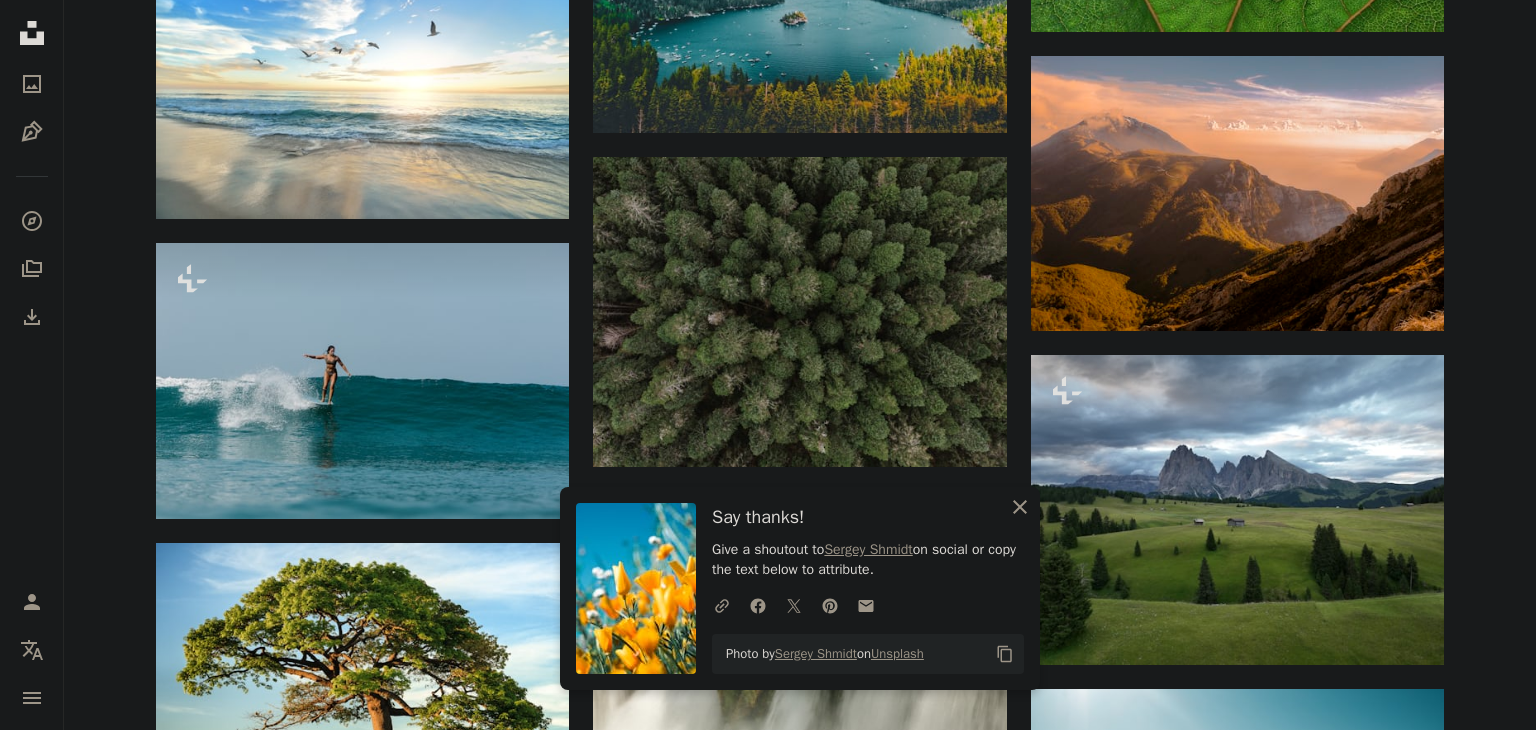 click on "An X shape Close" at bounding box center [1020, 507] 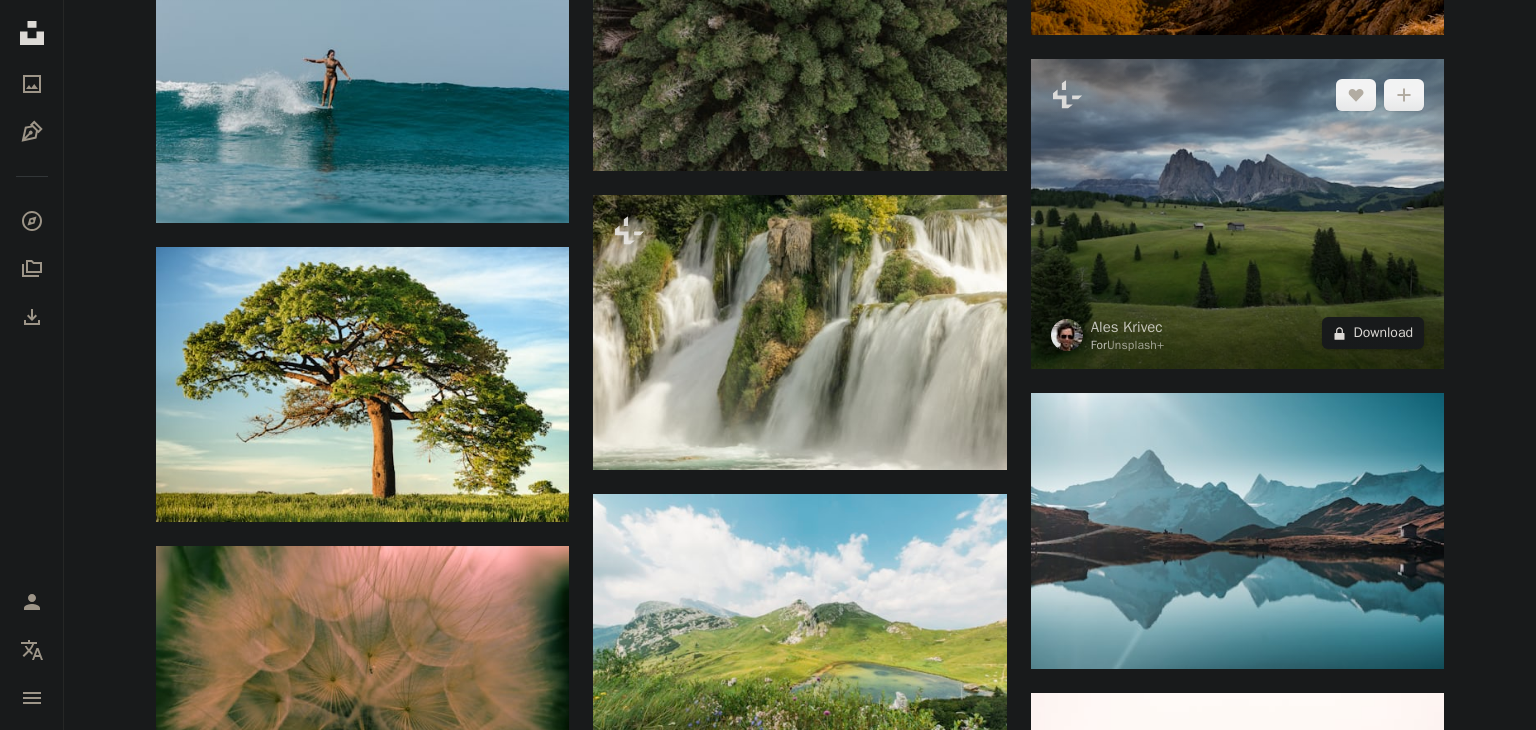 scroll, scrollTop: 9081, scrollLeft: 0, axis: vertical 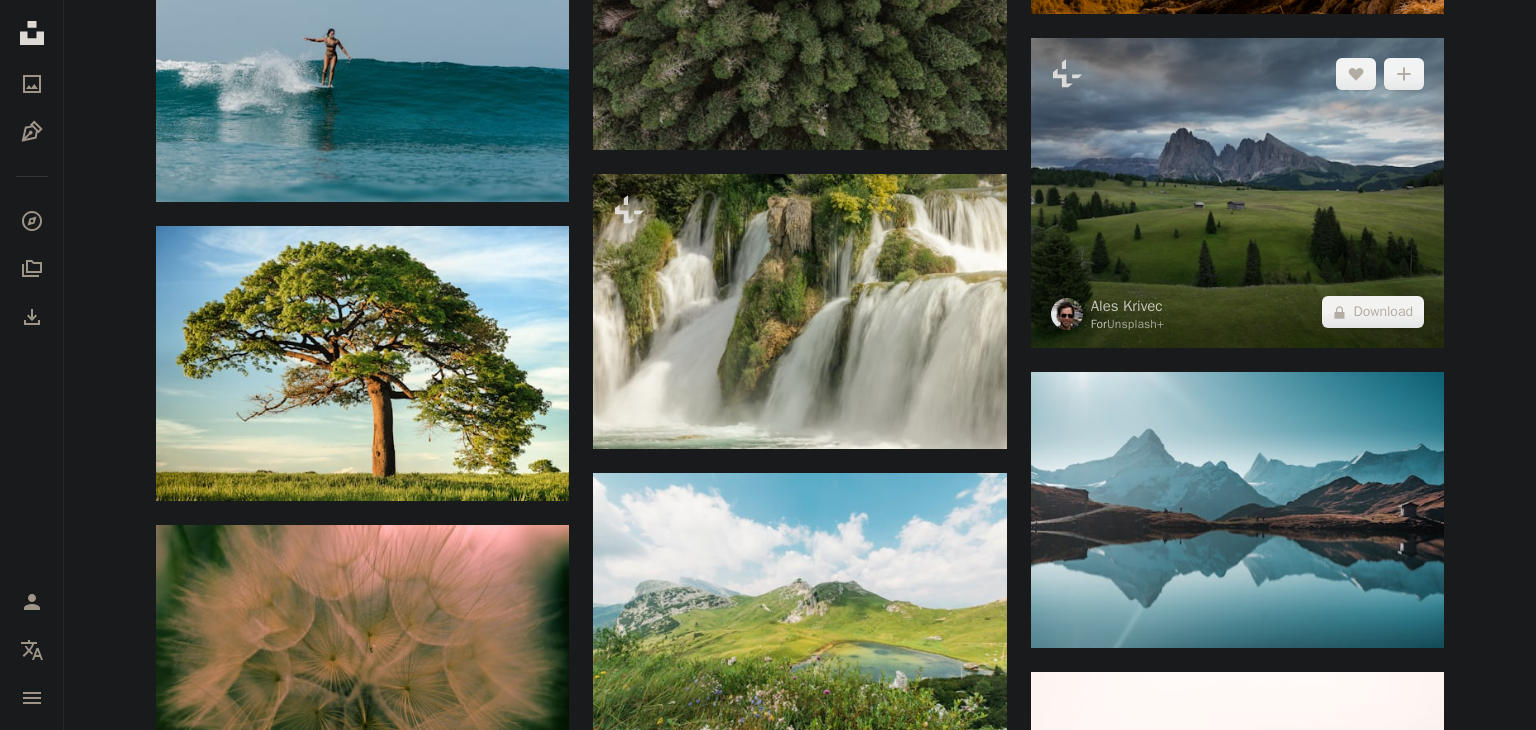 click at bounding box center (1237, 193) 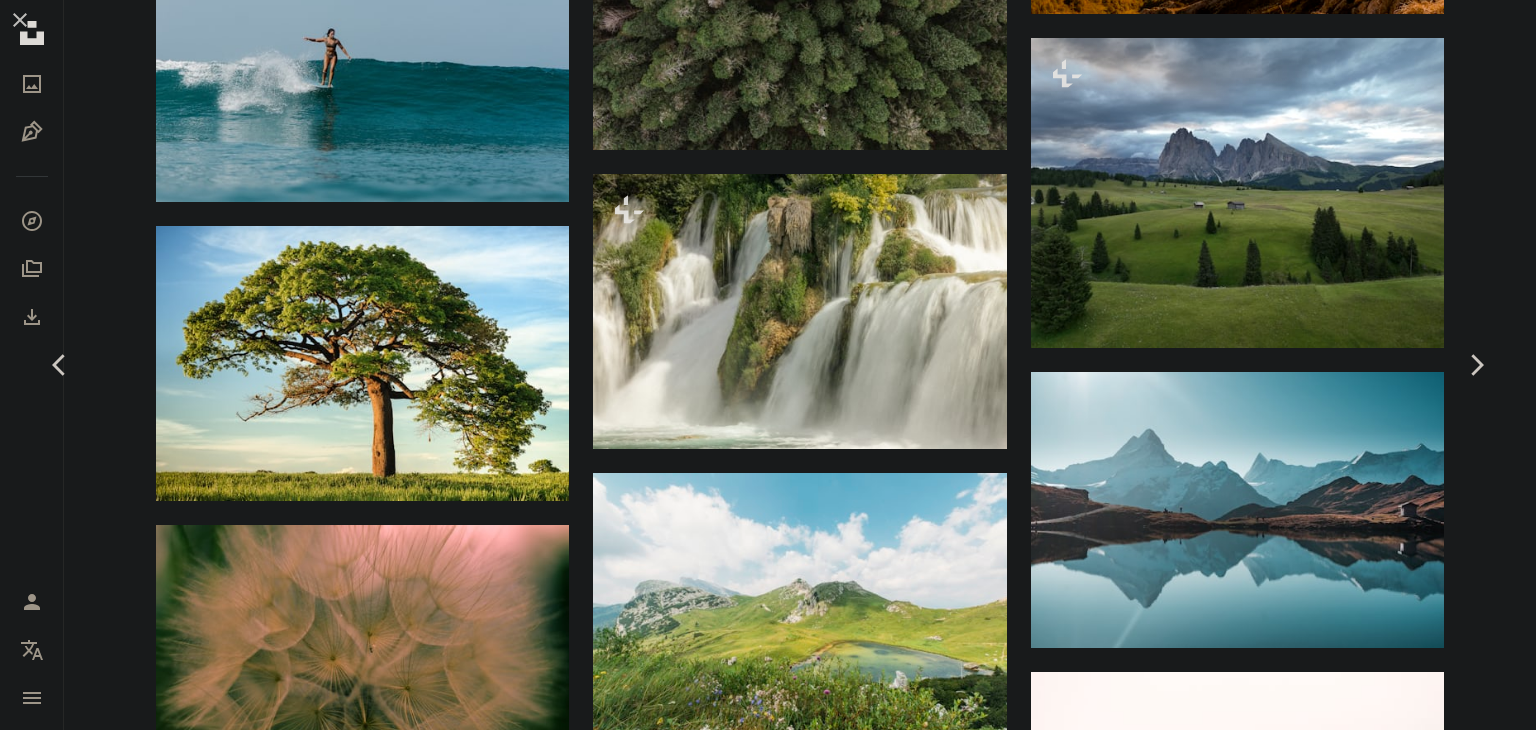 click on "An X shape Chevron left Chevron right Ales Krivec For Unsplash+ A heart A plus sign A lock Download Zoom in A forward-right arrow Share More Actions Cottages in the Dolomites. Calendar outlined Published on October 28, 2022 Safety Licensed under the Unsplash+ License wallpaper background mountains natural scenery outdoors view scenic dolomites aerial view fields drone view drone photography aerial photography cottages vista top 100 Public domain images From this series Plus sign for Unsplash+ Related images Plus sign for Unsplash+ A heart A plus sign Ales Krivec For Unsplash+ A lock Download Plus sign for Unsplash+ A heart A plus sign Ales Krivec For Unsplash+ A lock Download Plus sign for Unsplash+ A heart A plus sign Ales Krivec For Unsplash+ A lock Download Plus sign for Unsplash+ A heart A plus sign Ales Krivec For Unsplash+ A lock Download Plus sign for Unsplash+ A heart A plus sign Gantas Vaičiulėnas For Unsplash+ A lock Download Plus sign for Unsplash+ A heart A plus sign Ales Krivec For" at bounding box center (768, 3509) 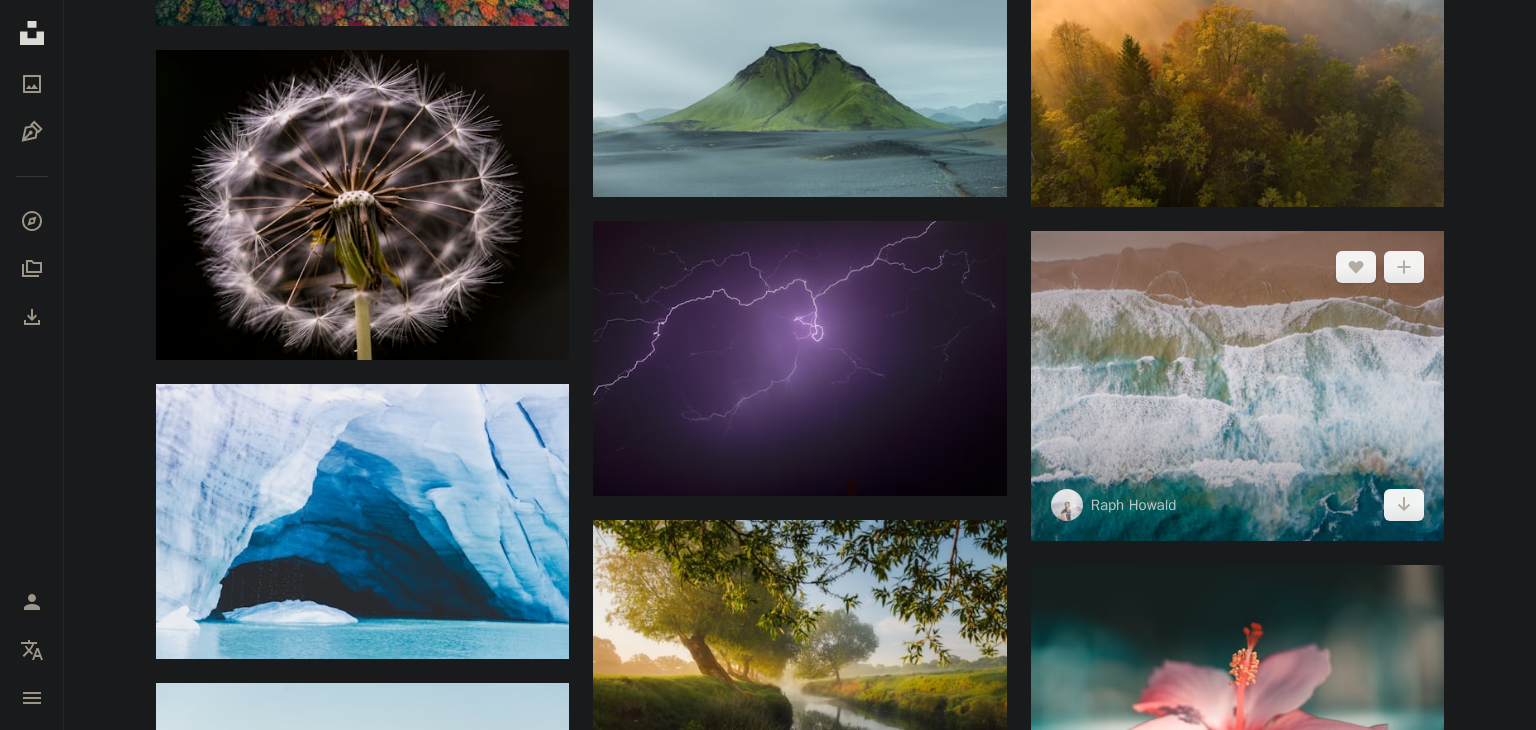 scroll, scrollTop: 10876, scrollLeft: 0, axis: vertical 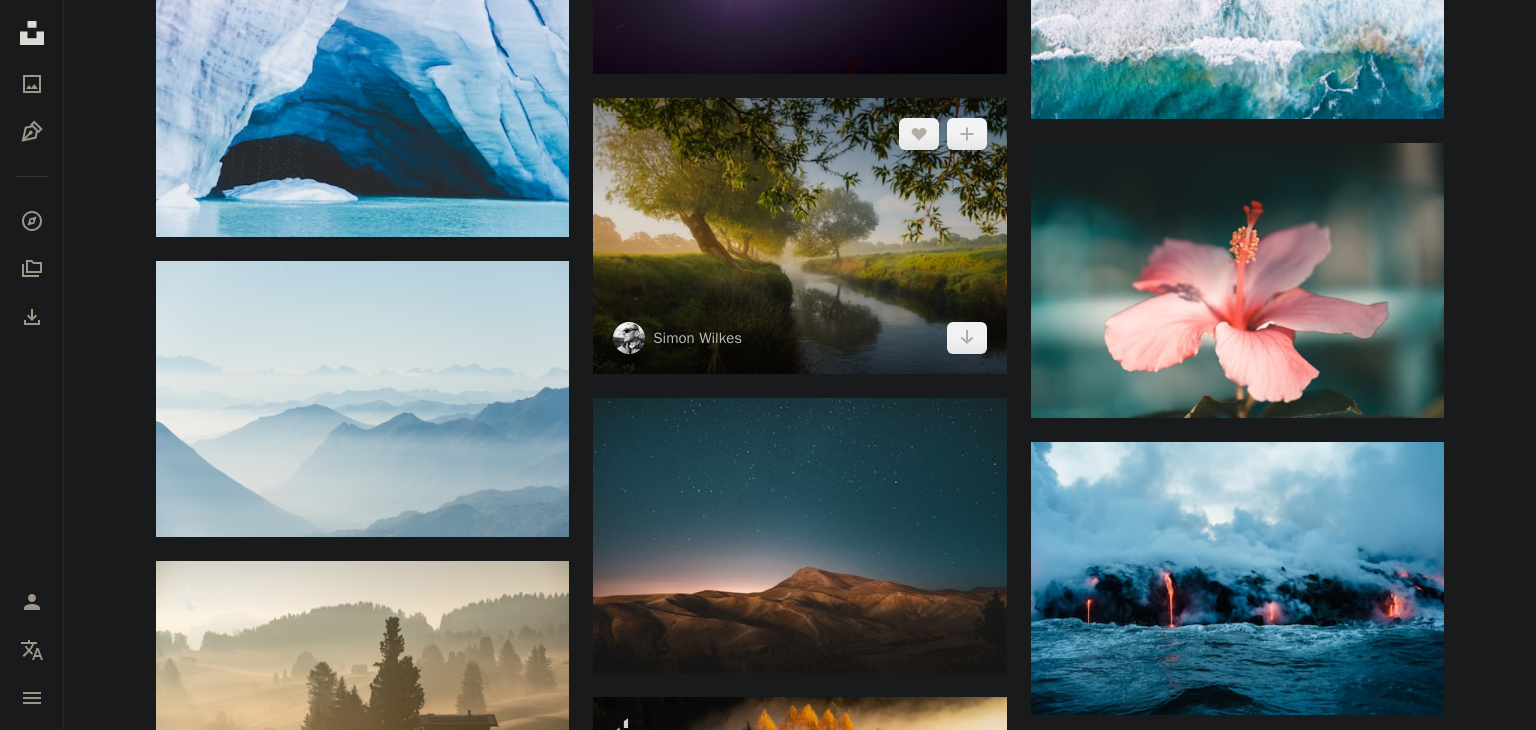 click at bounding box center (799, 235) 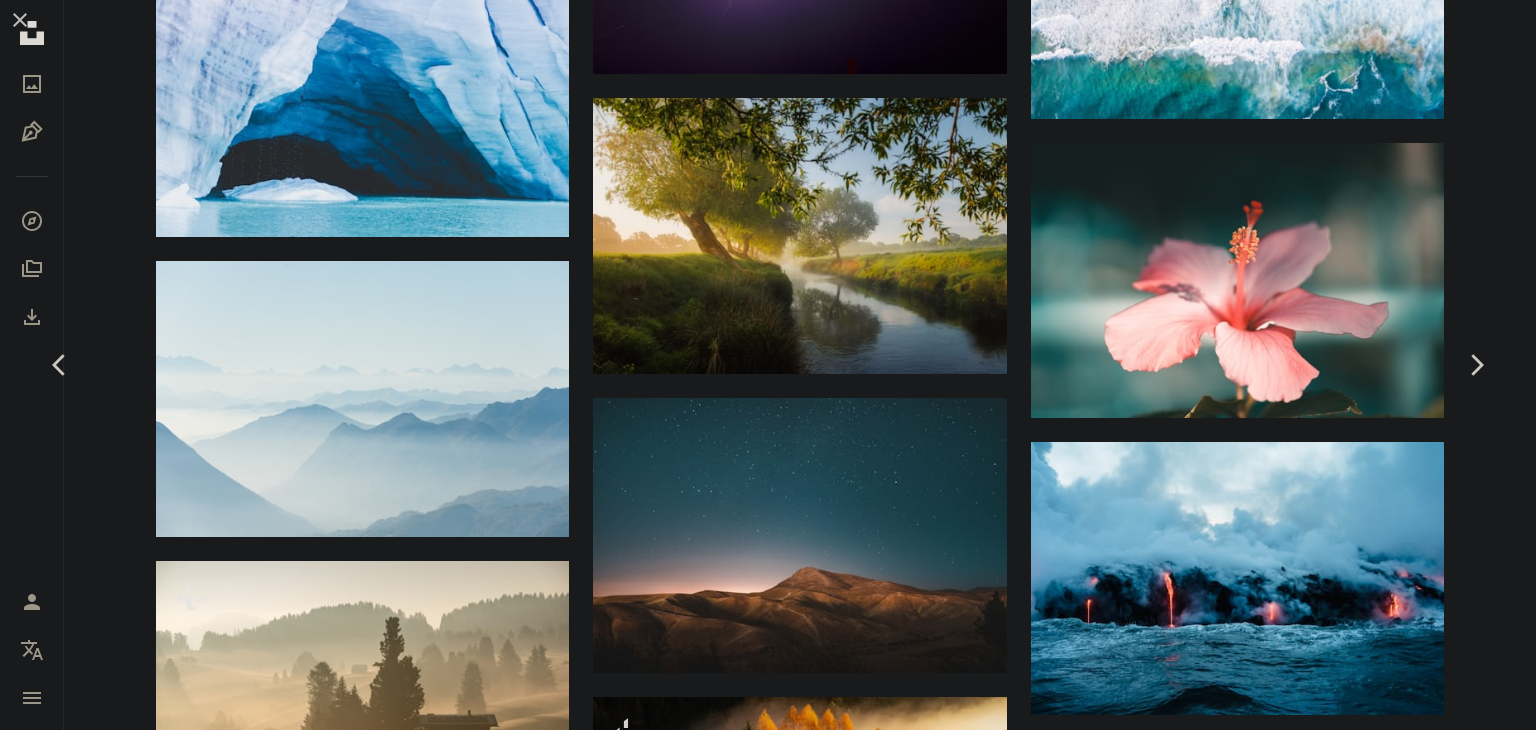 click on "Chevron down" 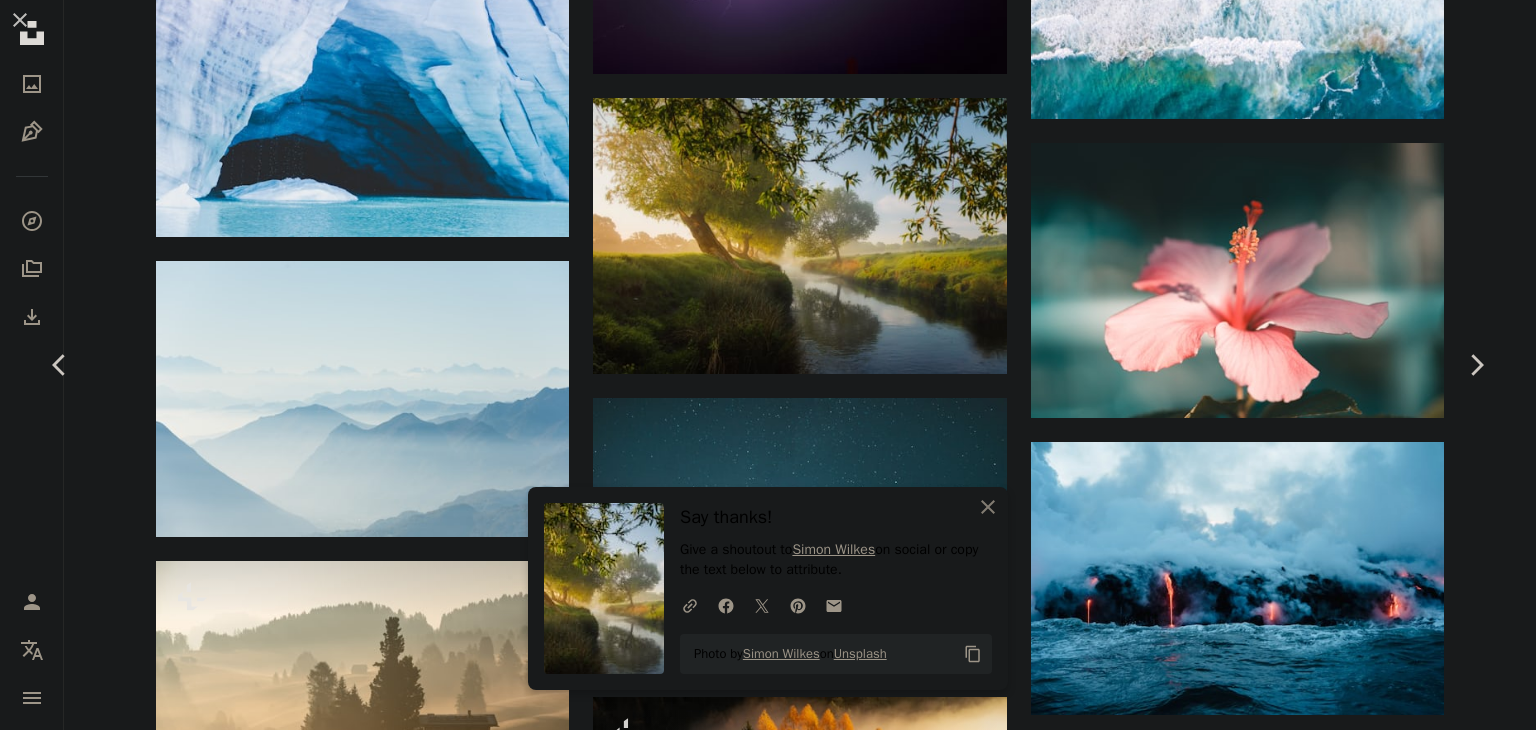 click on "An X shape Chevron left Chevron right An X shape Close Say thanks! Give a shoutout to Simon Wilkes on social or copy the text below to attribute. A URL sharing icon (chains) Facebook icon X (formerly Twitter) icon Pinterest icon An envelope Photo by Simon Wilkes on Unsplash
Copy content Simon Wilkes simonfromengland A heart A plus sign Download free Chevron down Zoom in Views 73,862,151 Downloads 157,830 Featured in Photos , Wallpapers , Nature A forward-right arrow Share Info icon Info More Actions On a perfect spring morning Beverley Brook, a small but beautiful river that meanders through London’s Richmond Park, takes on a fairy tail quality in the dawn mist. A map marker Beverley Brook, London, United Kingdom Calendar outlined Published on June 5, 2018 Camera FUJIFILM, X100T Safety Free to use under the Unsplash License forest blue spring natural inspiration river scenery morning dream magic outdoors view fresh dreamy reflections fairy tail wallpaper background road london  |   ↗ For" at bounding box center [768, 3486] 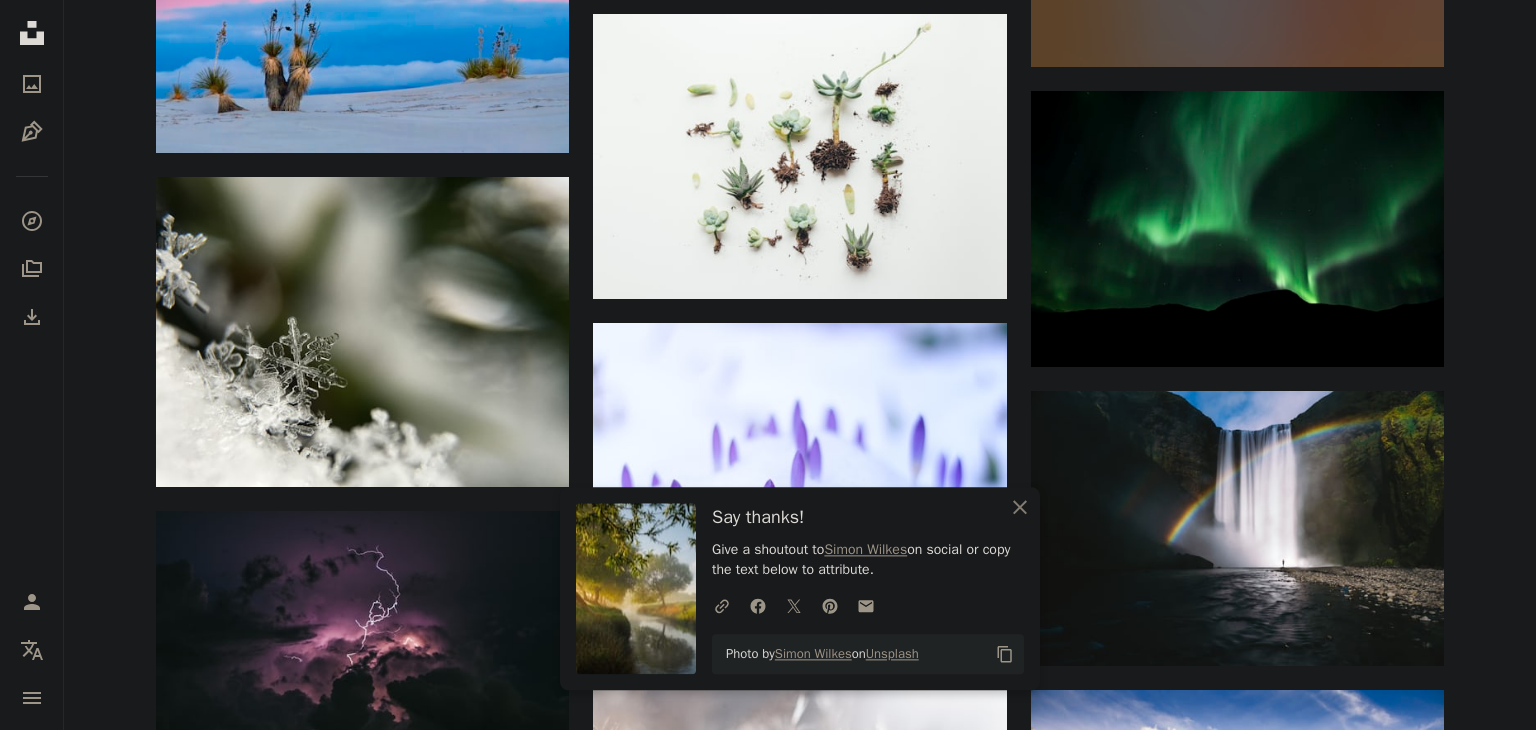 scroll, scrollTop: 11616, scrollLeft: 0, axis: vertical 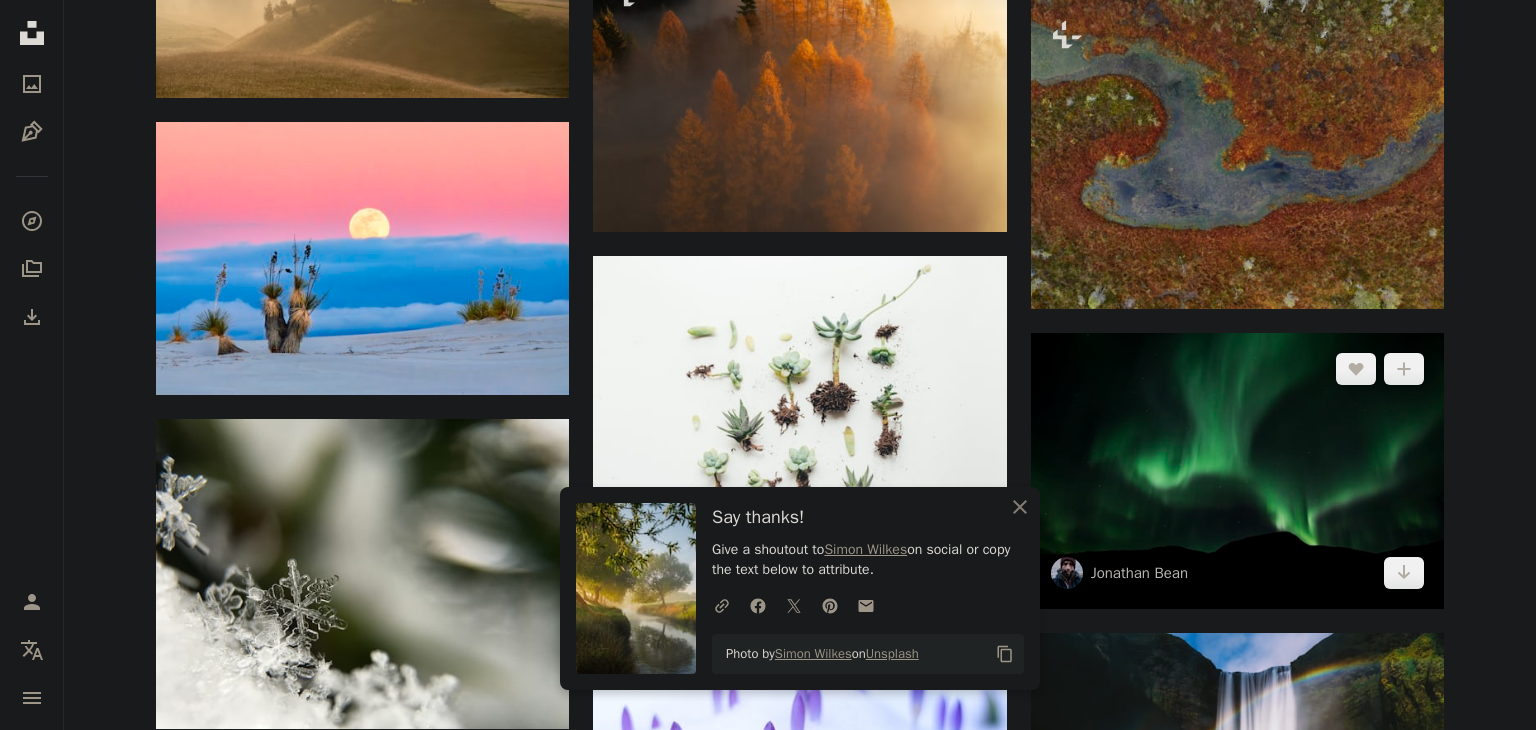 click at bounding box center [1237, 471] 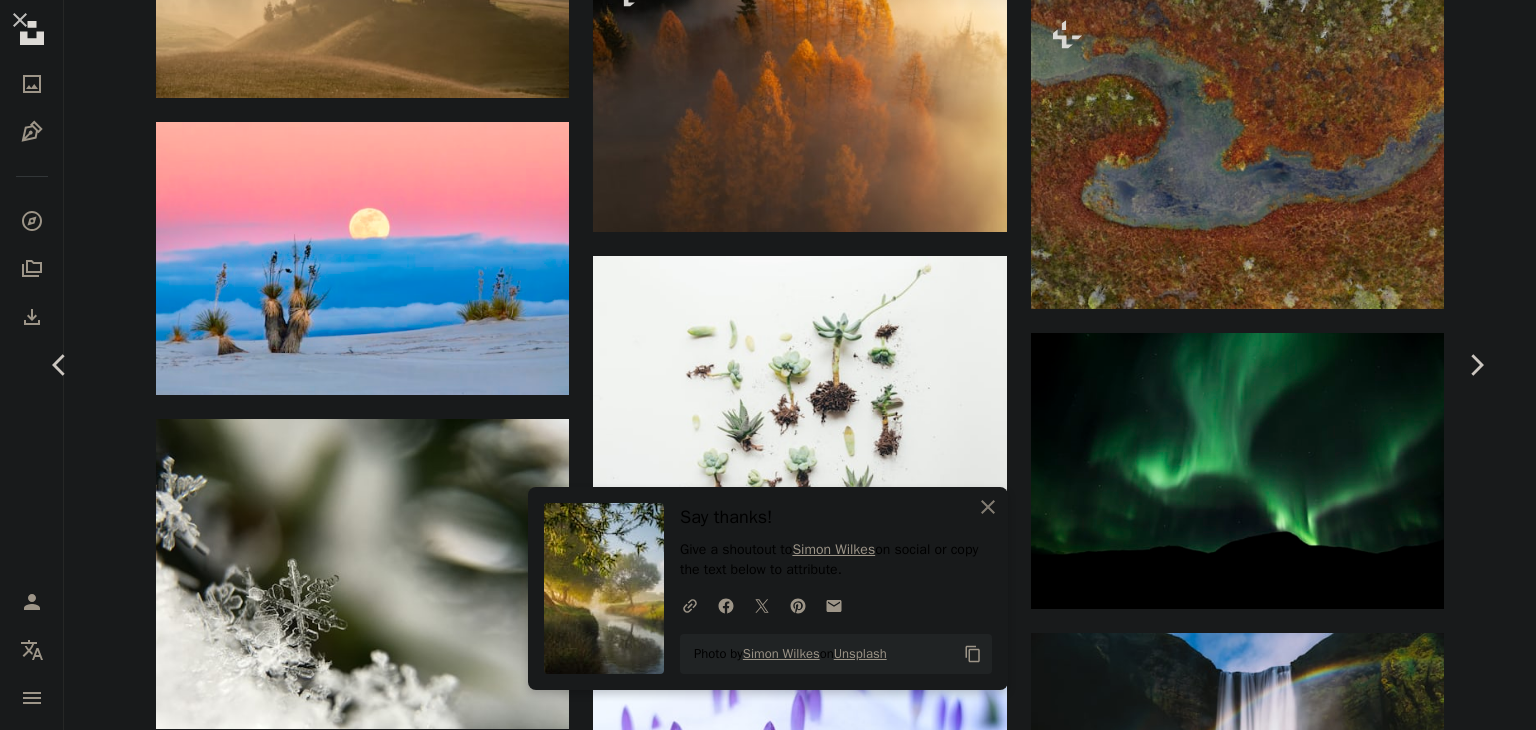 click on "Chevron down" 